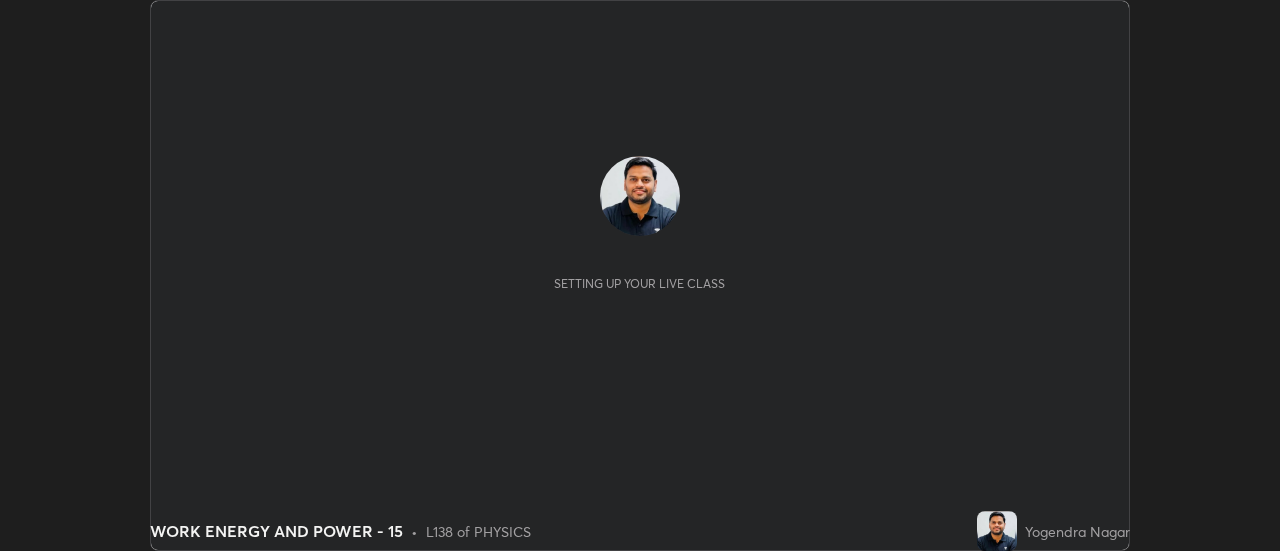 scroll, scrollTop: 0, scrollLeft: 0, axis: both 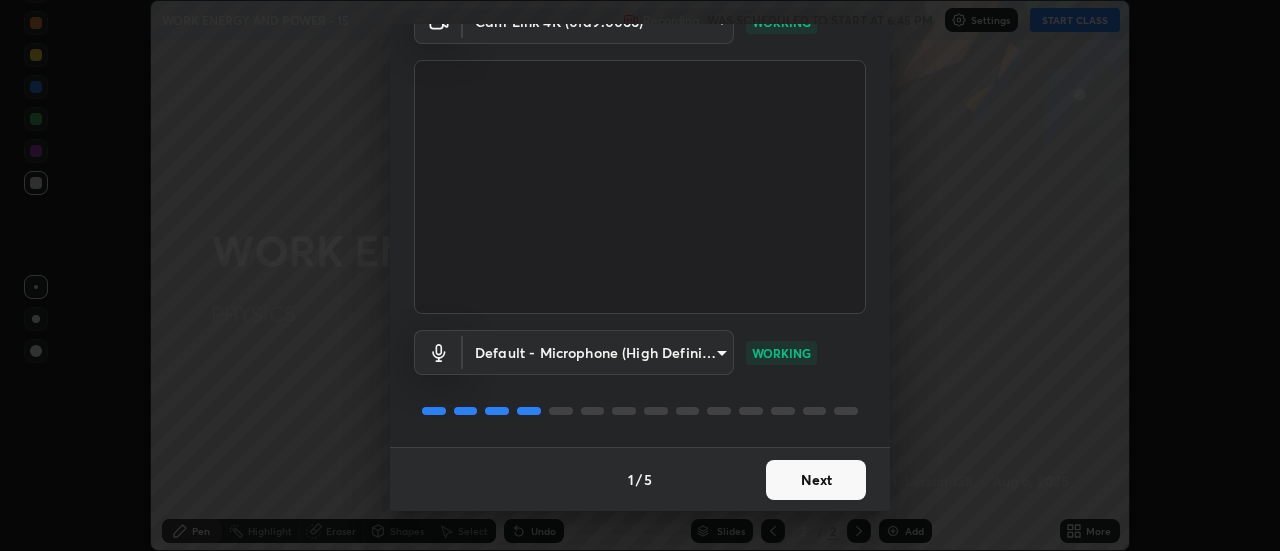 click on "Next" at bounding box center [816, 480] 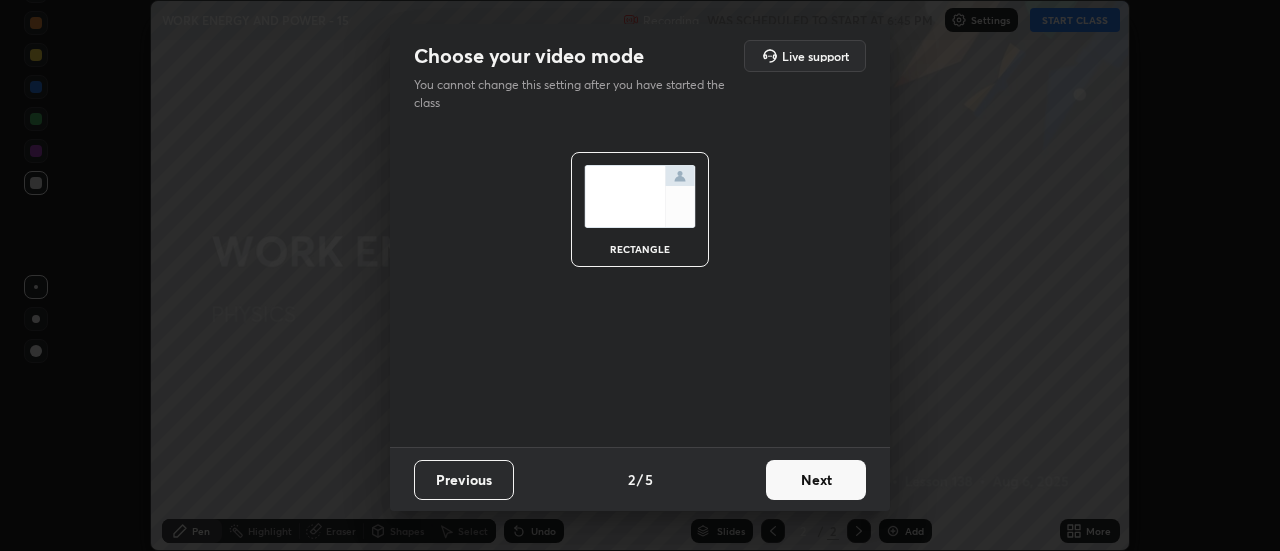 click on "Next" at bounding box center (816, 480) 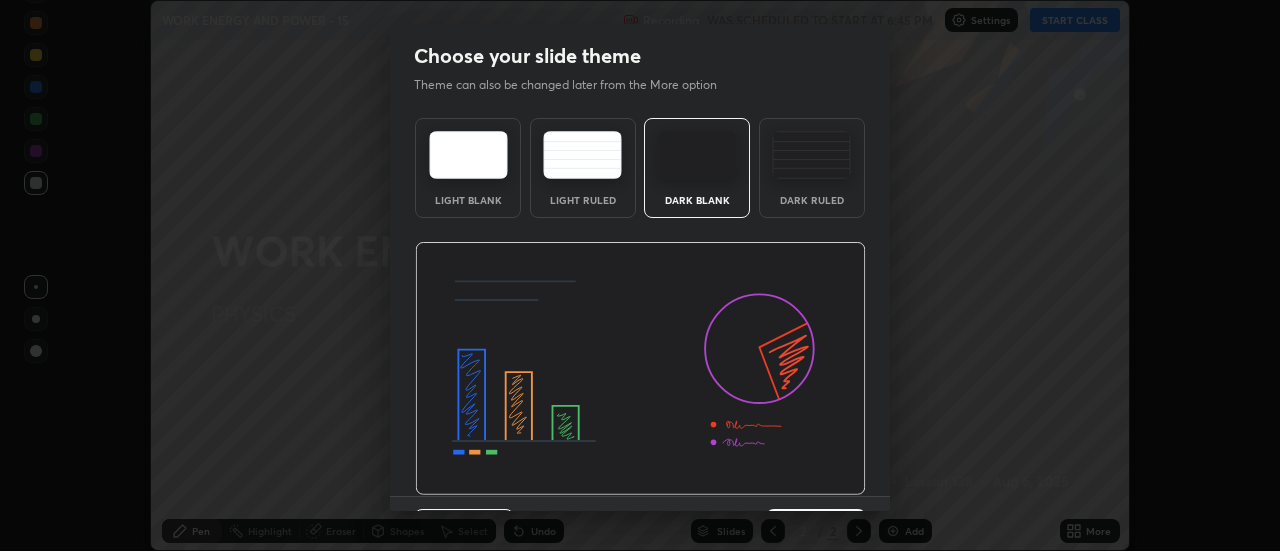 scroll, scrollTop: 49, scrollLeft: 0, axis: vertical 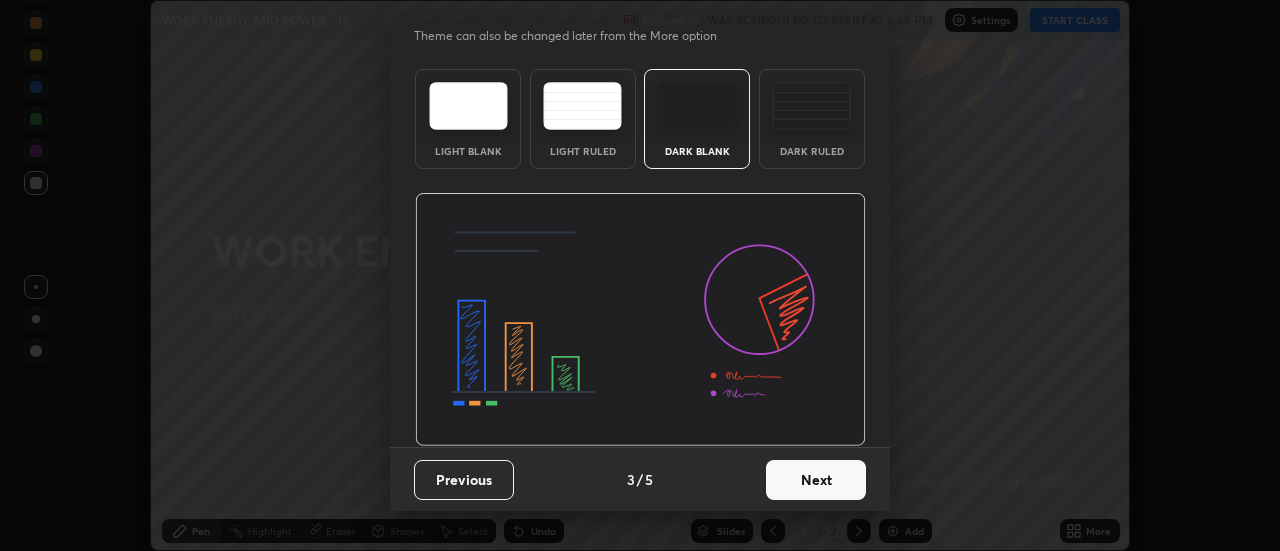 click on "Next" at bounding box center (816, 480) 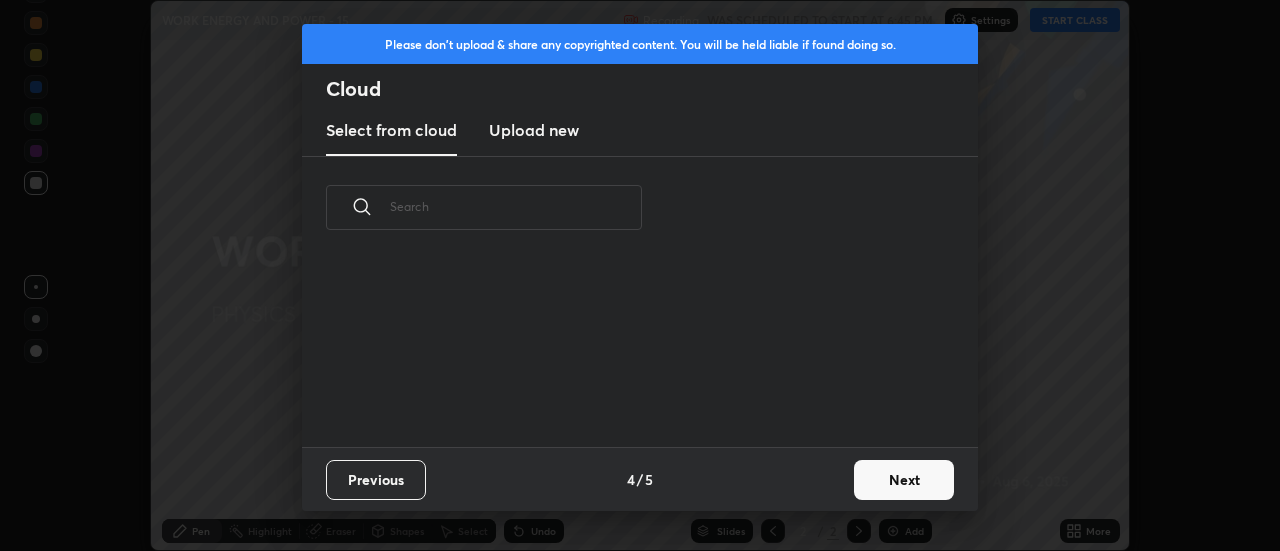 scroll, scrollTop: 188, scrollLeft: 642, axis: both 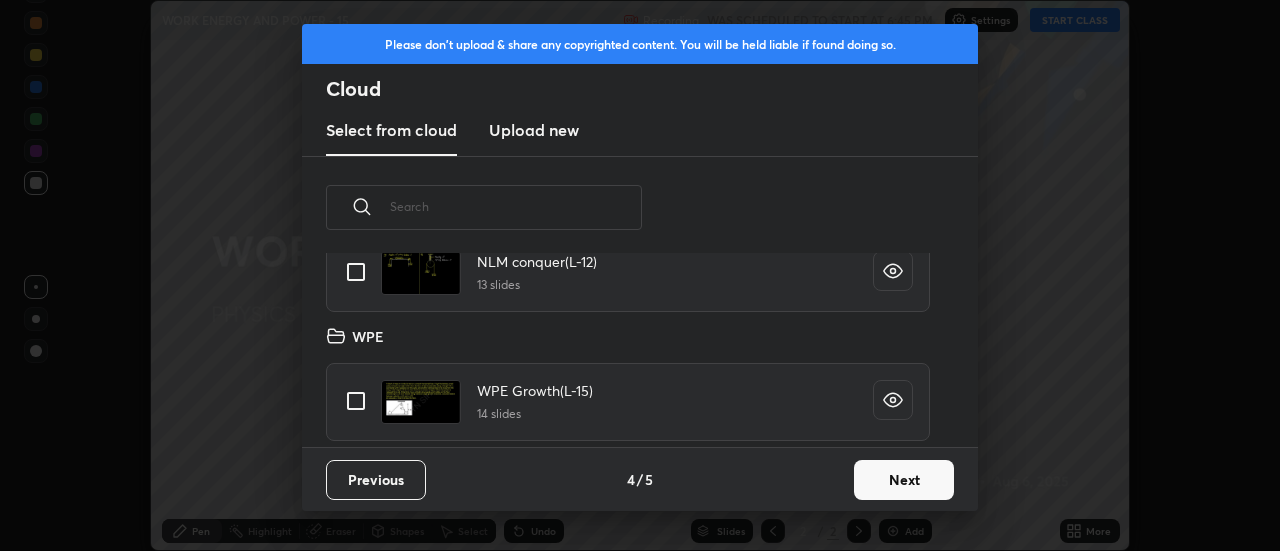 click at bounding box center (356, 401) 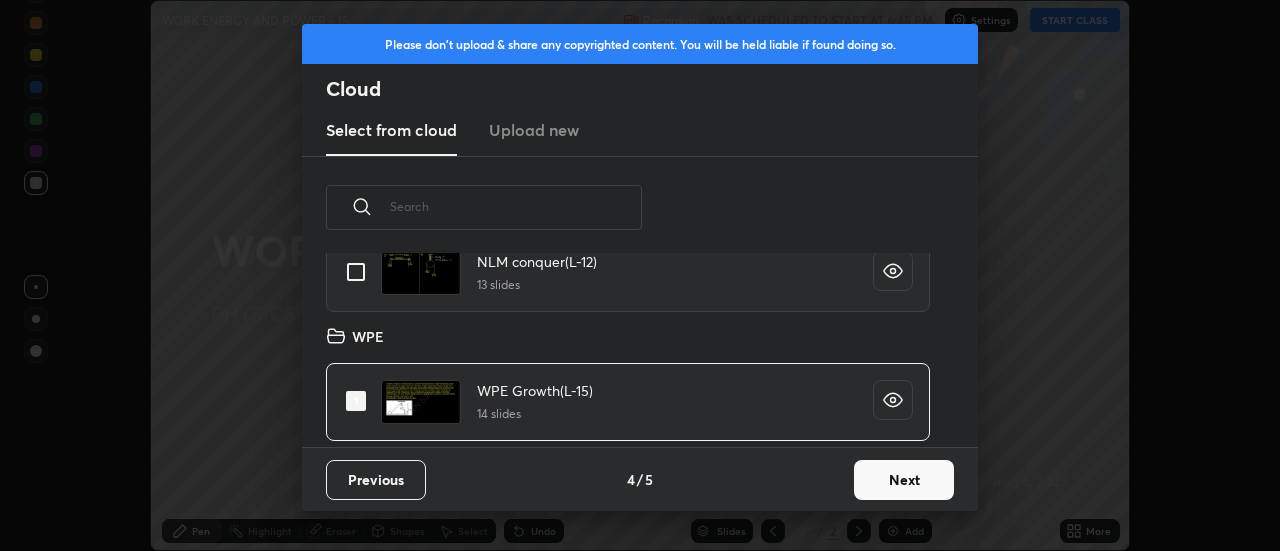 click on "Next" at bounding box center [904, 480] 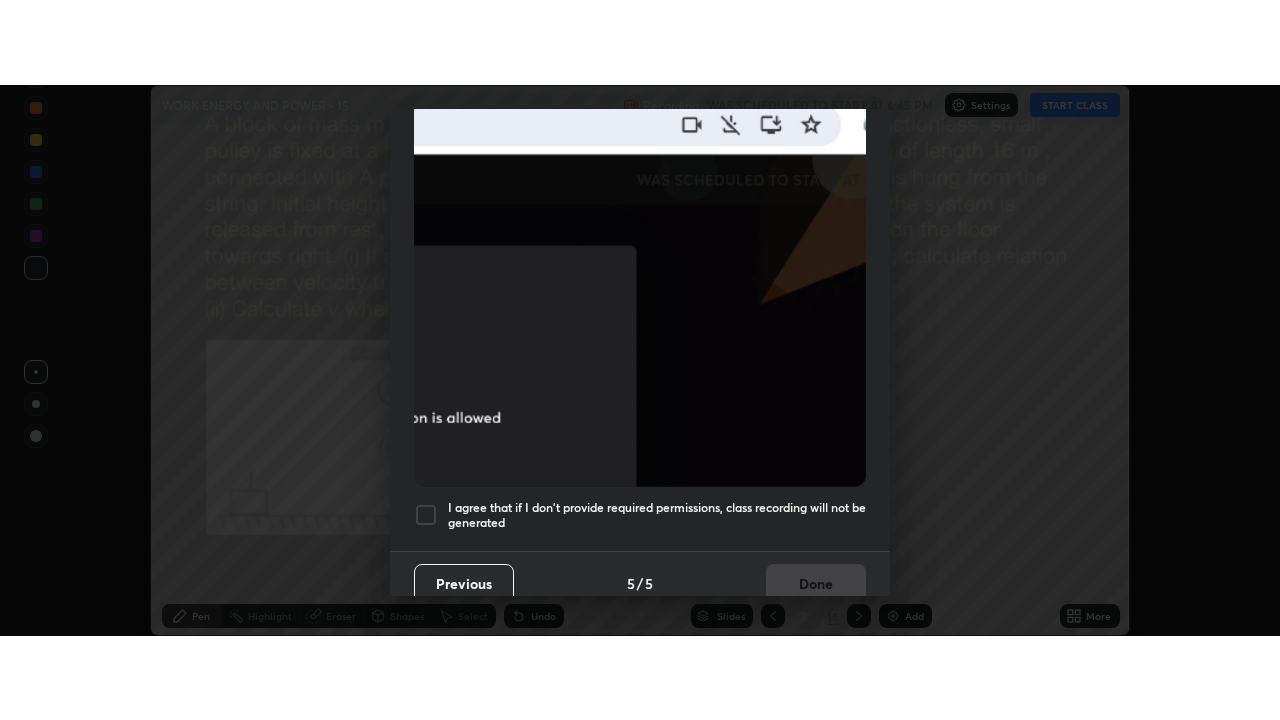 scroll, scrollTop: 513, scrollLeft: 0, axis: vertical 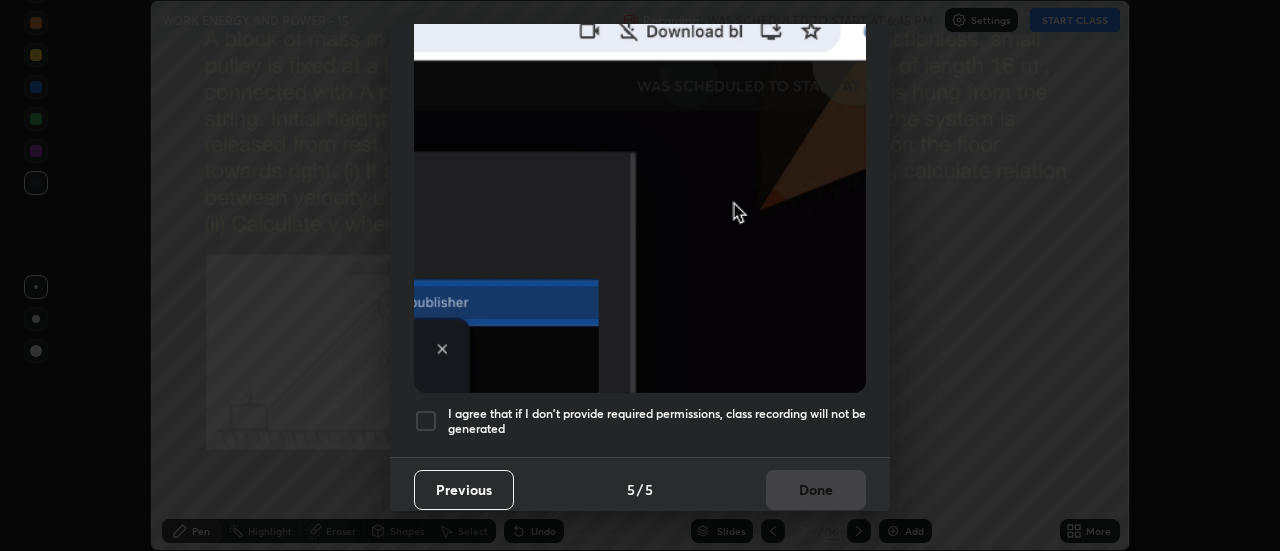 click at bounding box center [426, 421] 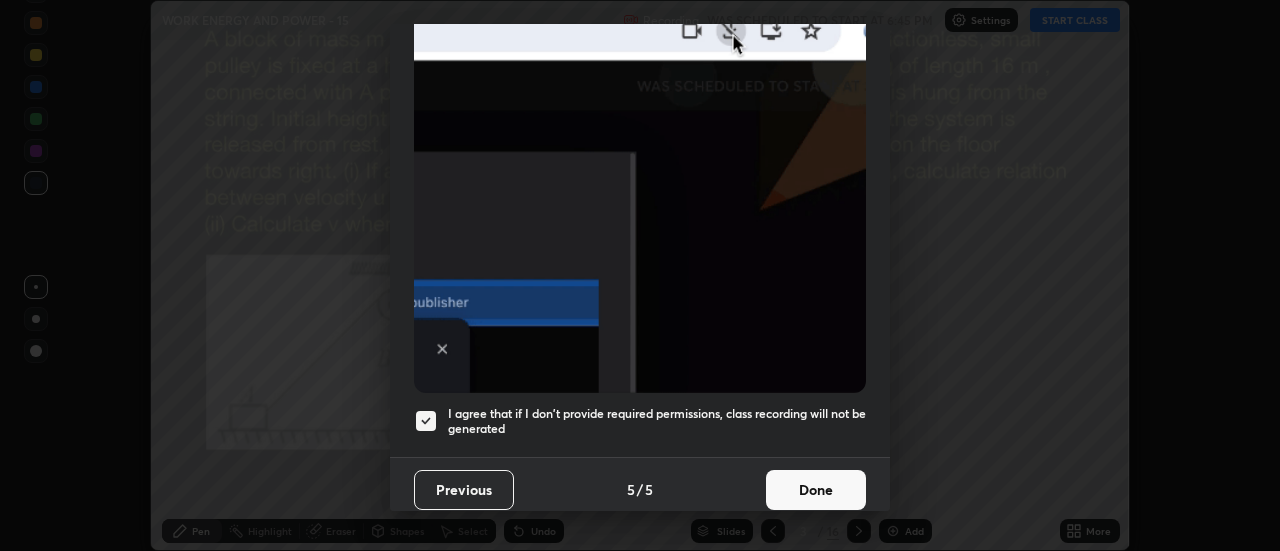 click on "Done" at bounding box center [816, 490] 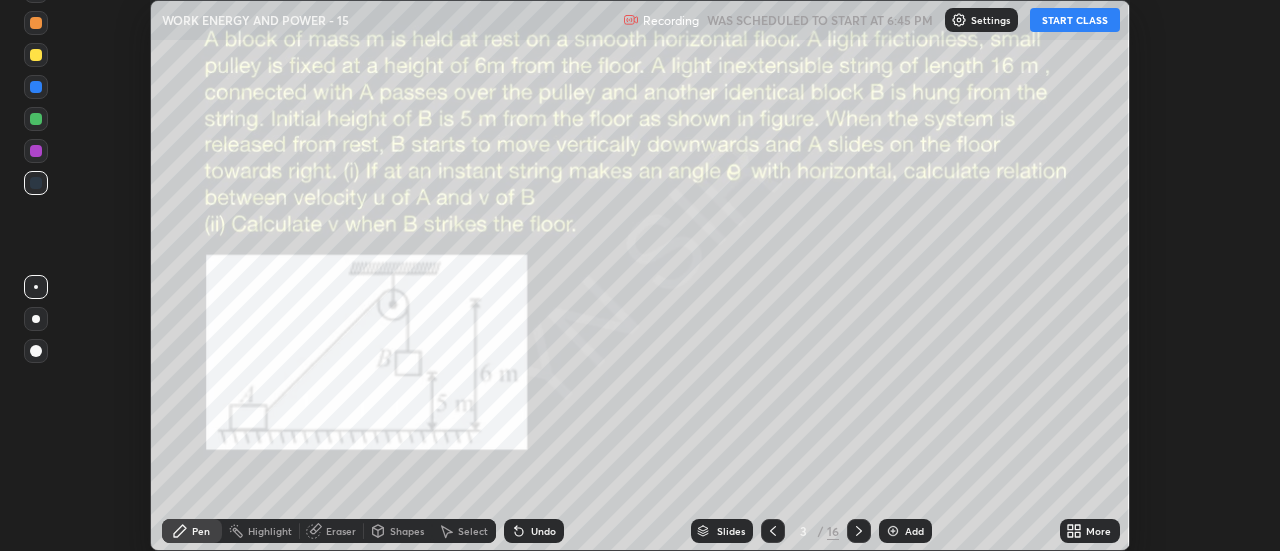 click on "START CLASS" at bounding box center [1075, 20] 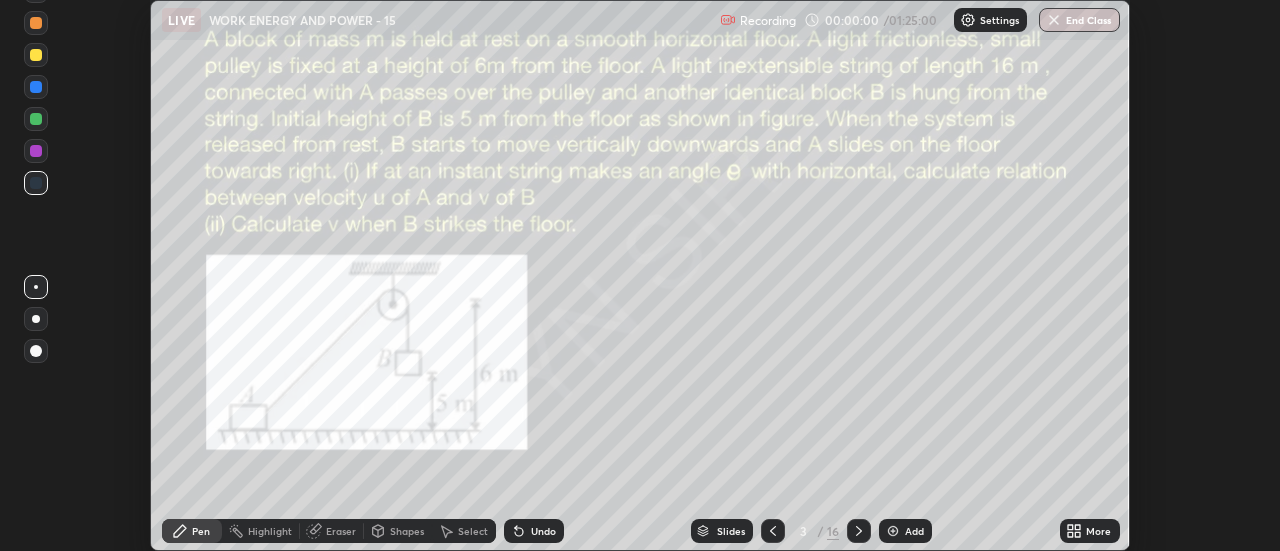click 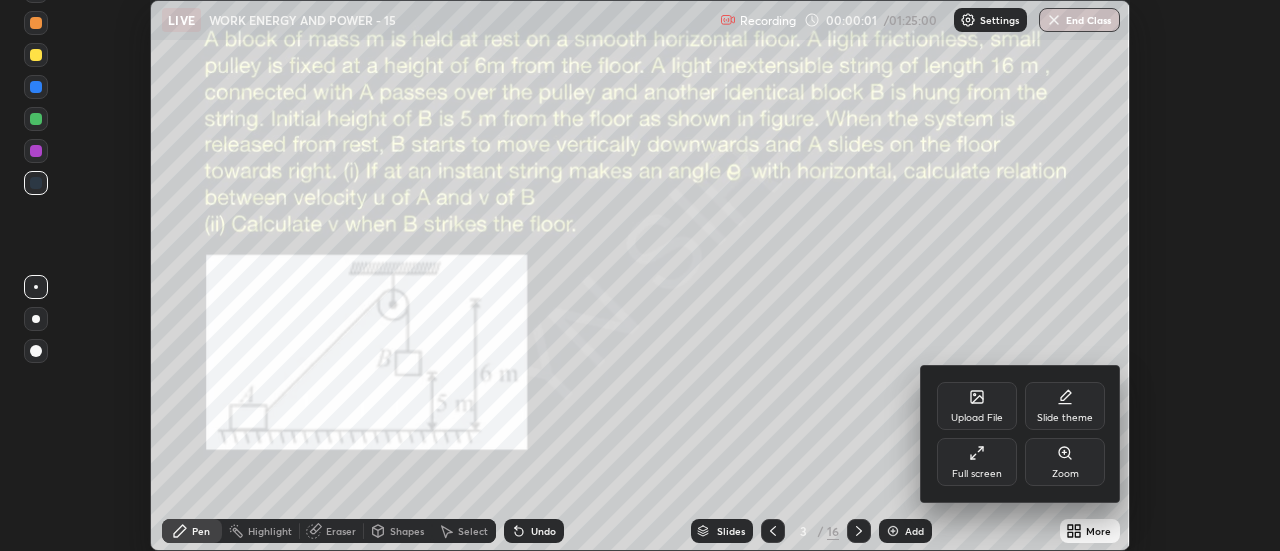 click on "Full screen" at bounding box center [977, 474] 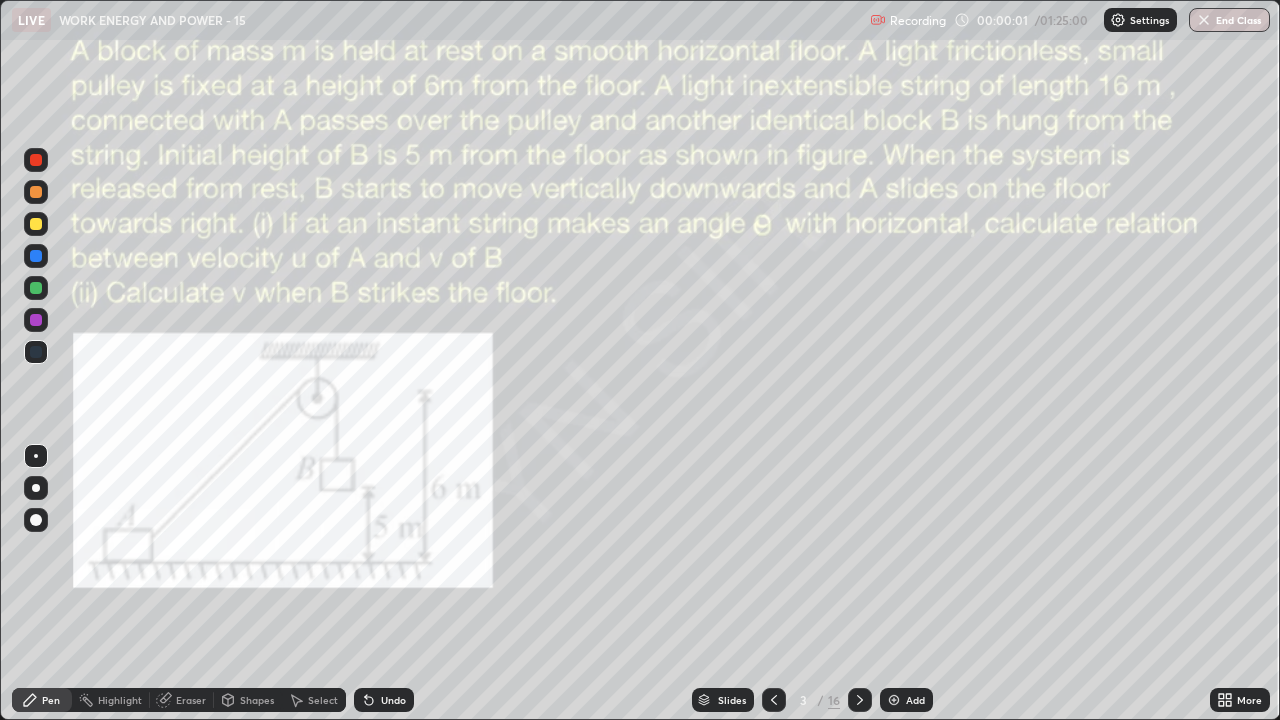 scroll, scrollTop: 99280, scrollLeft: 98720, axis: both 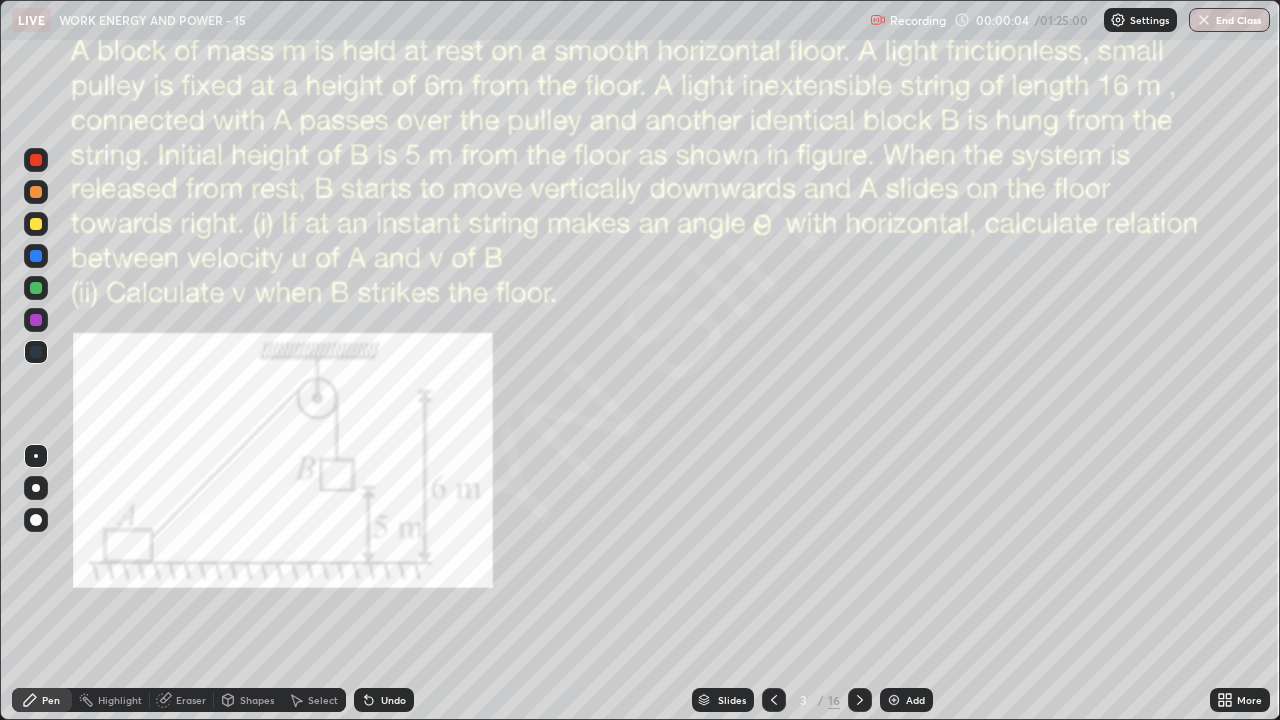 click at bounding box center (36, 224) 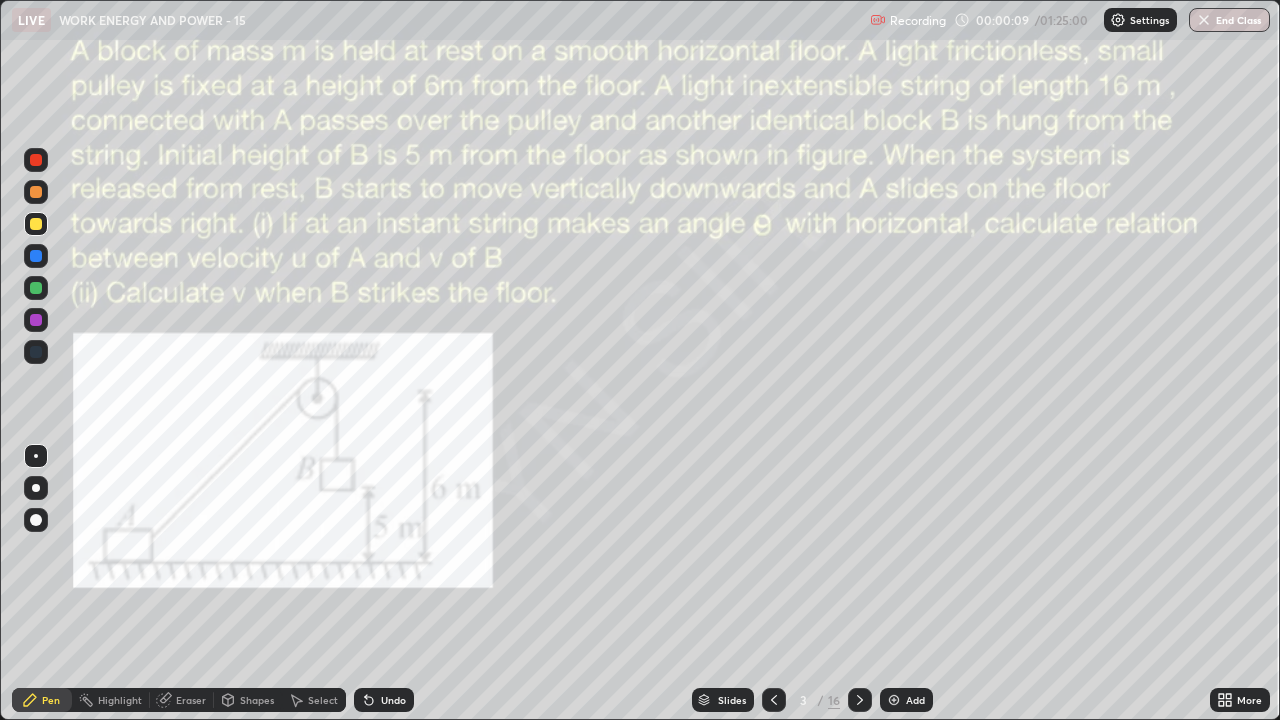 click 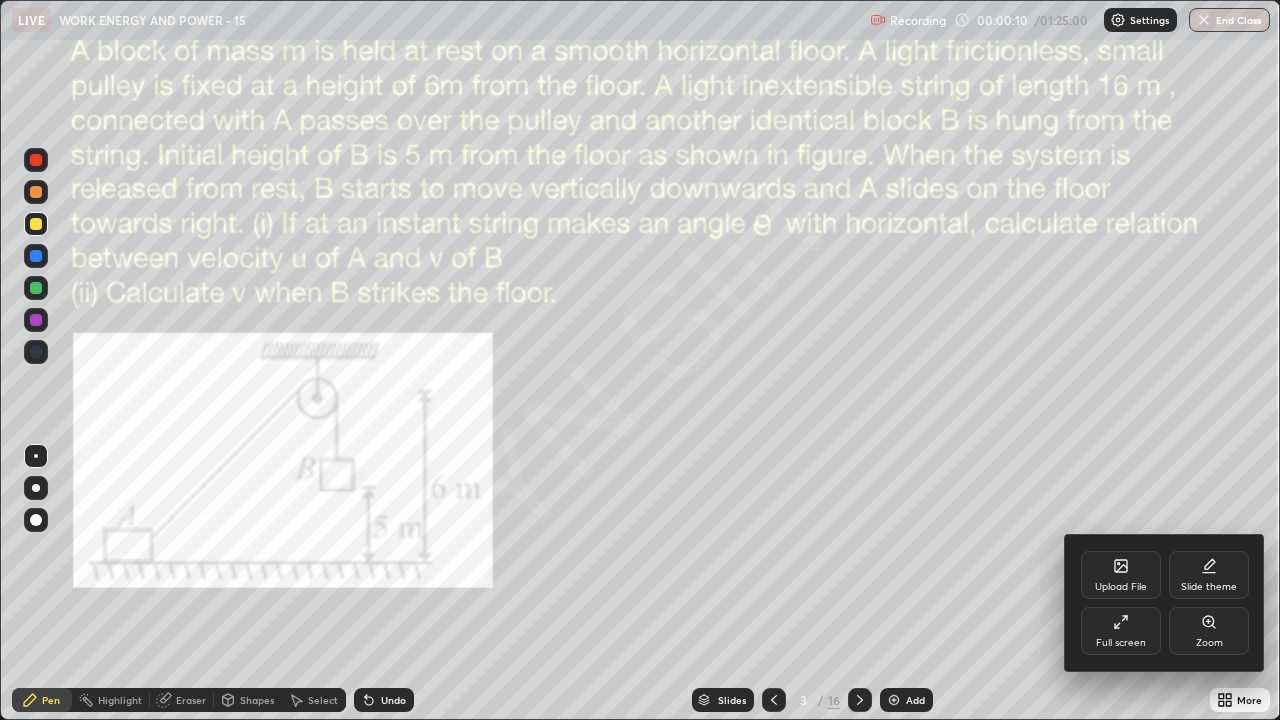click on "Zoom" at bounding box center (1209, 631) 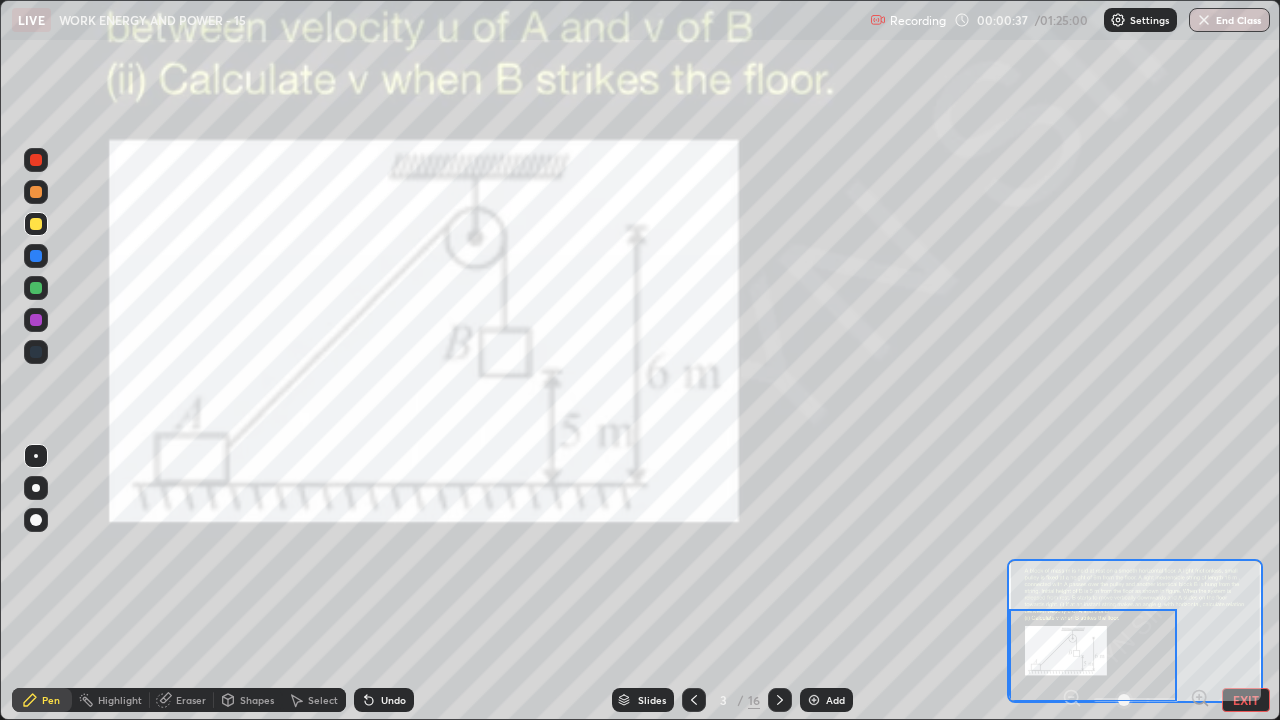 click at bounding box center (36, 192) 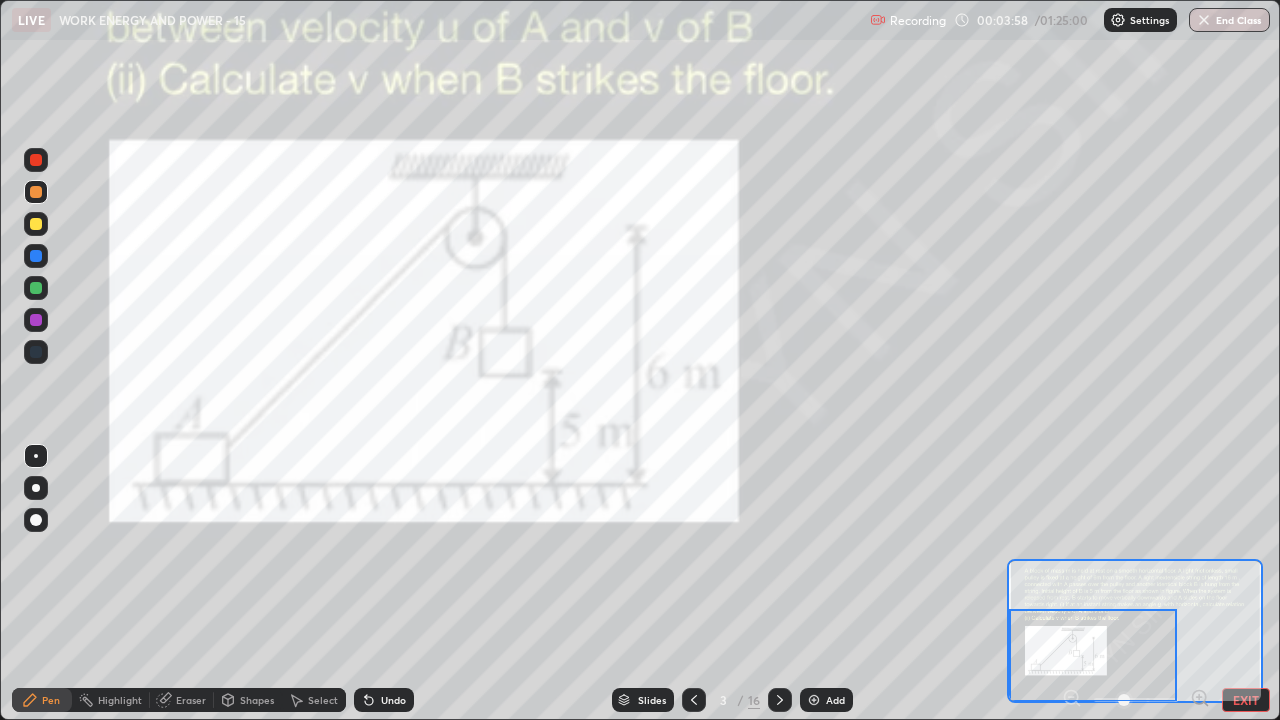 click 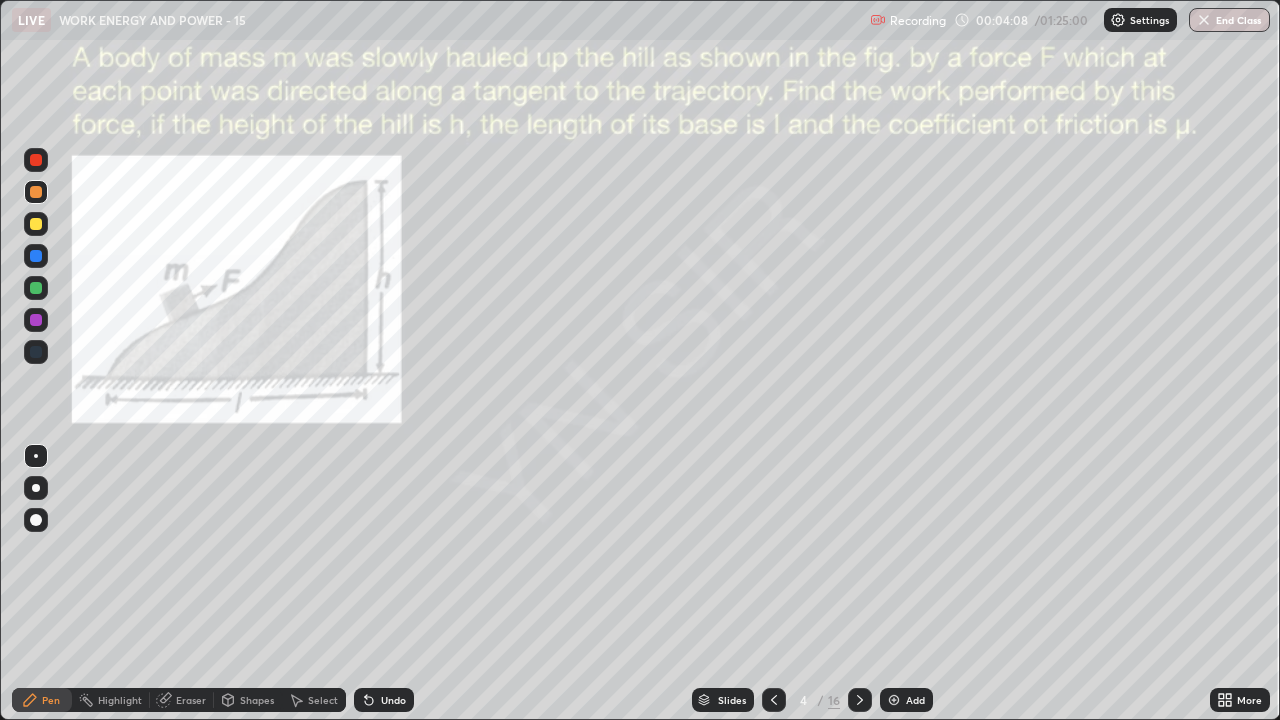 click at bounding box center [36, 488] 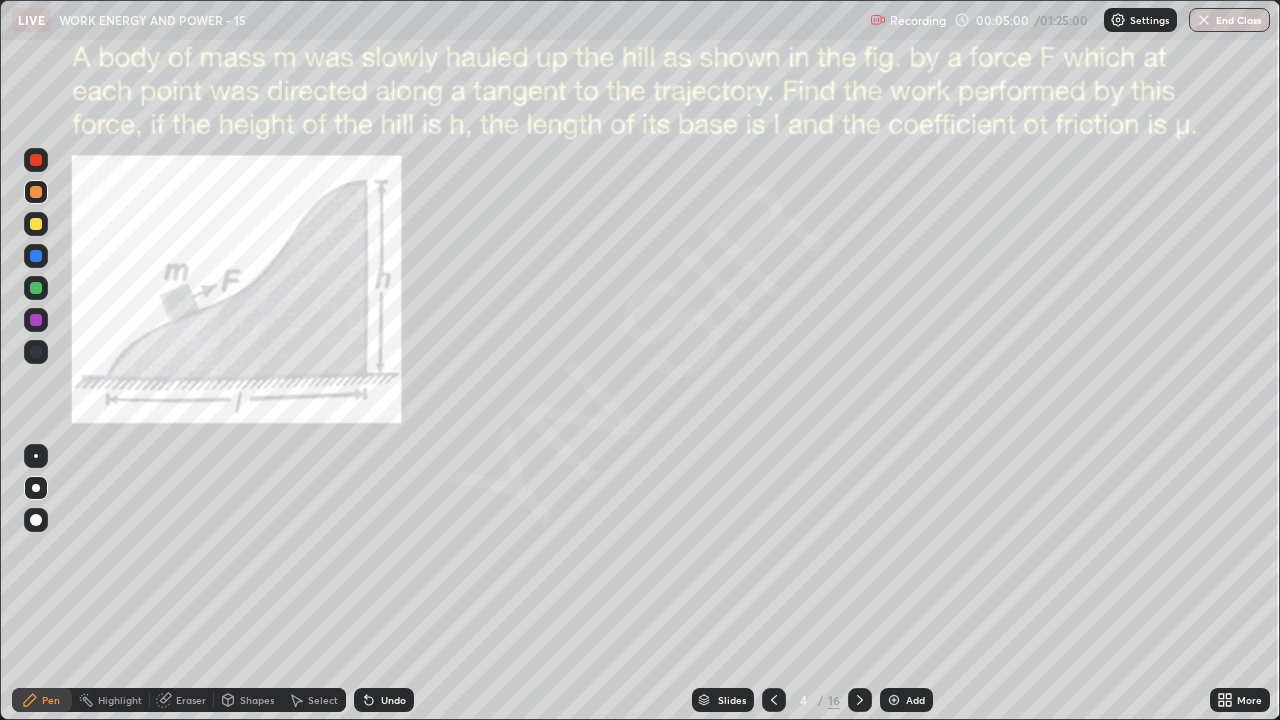 click on "Eraser" at bounding box center [191, 700] 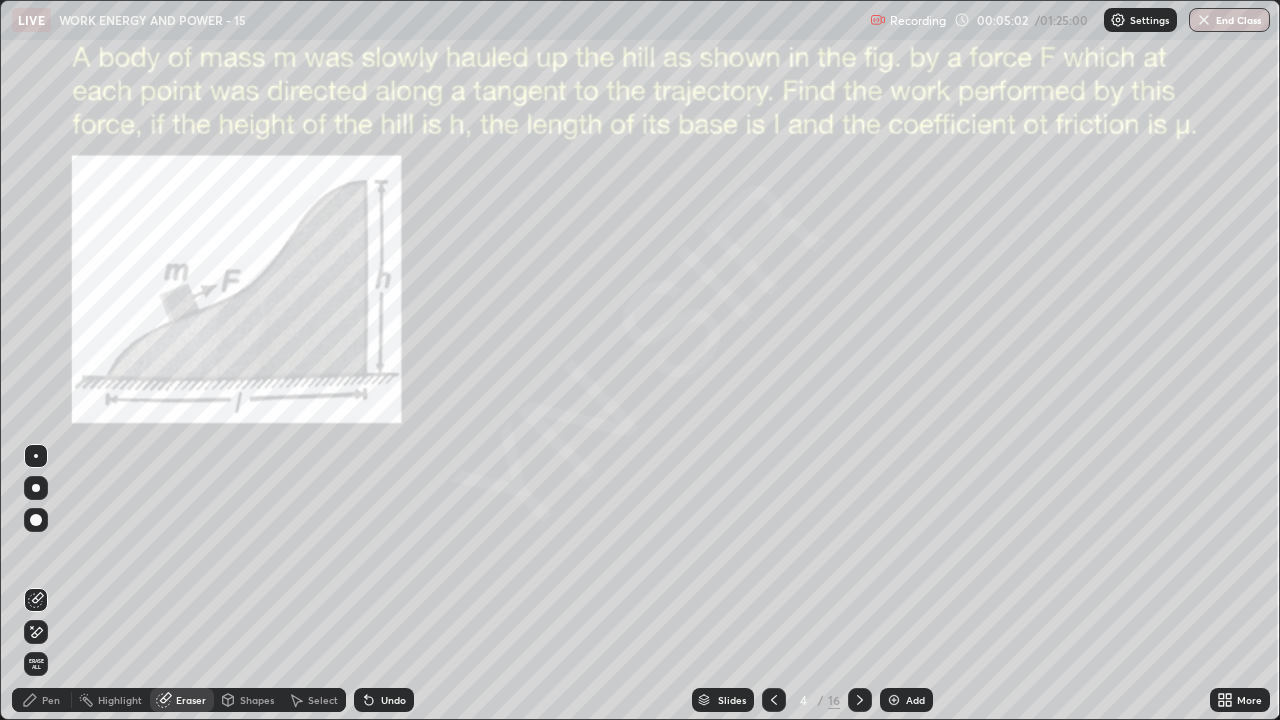 click on "Pen" at bounding box center (42, 700) 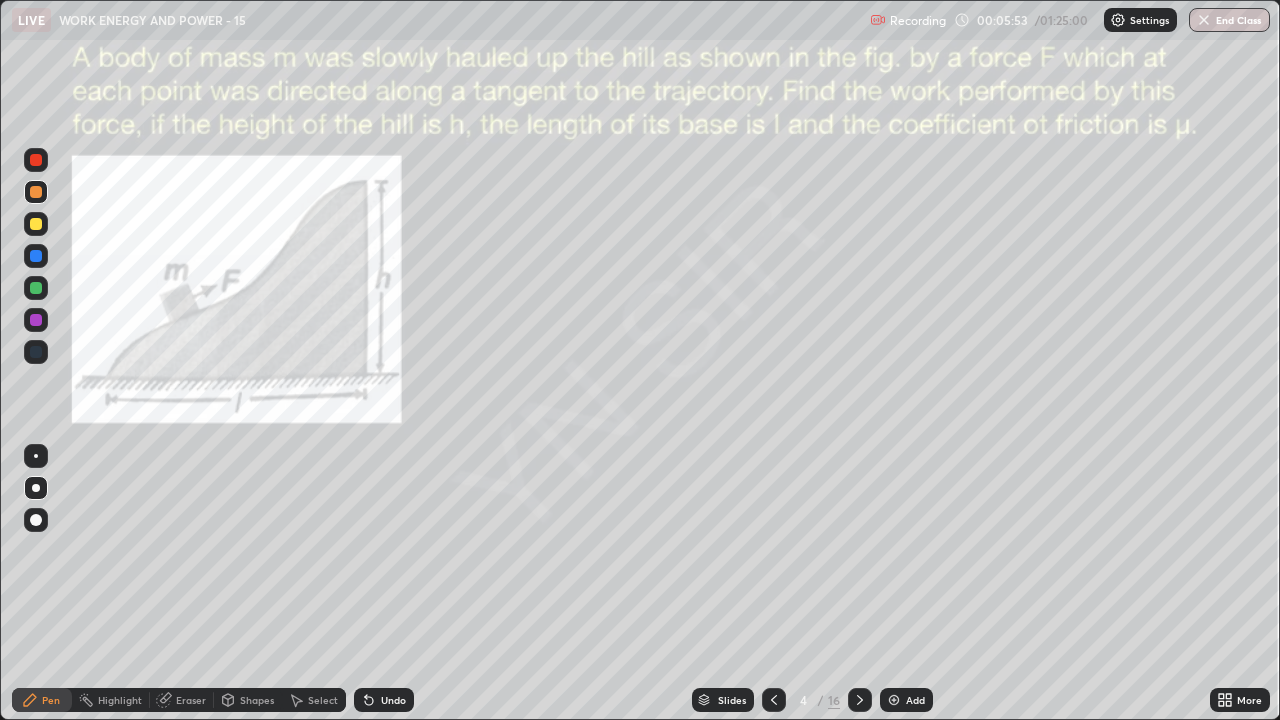 click on "Undo" at bounding box center [384, 700] 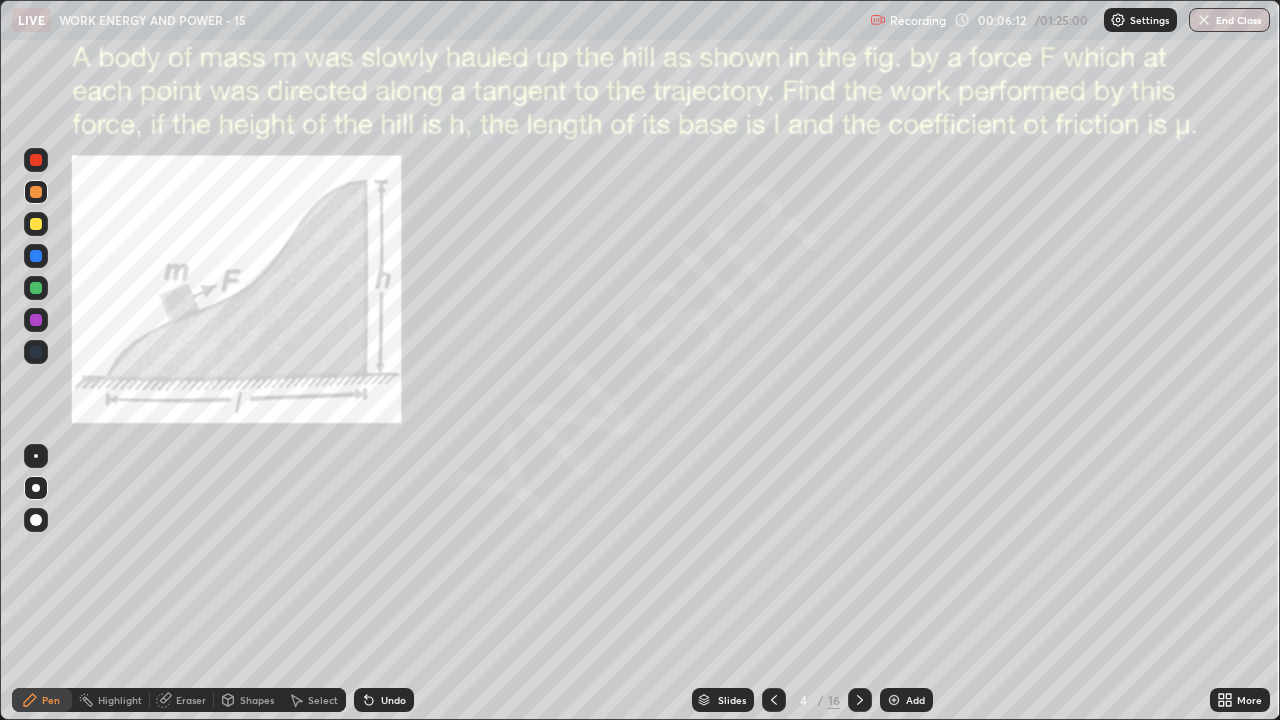 click on "Add" at bounding box center [915, 700] 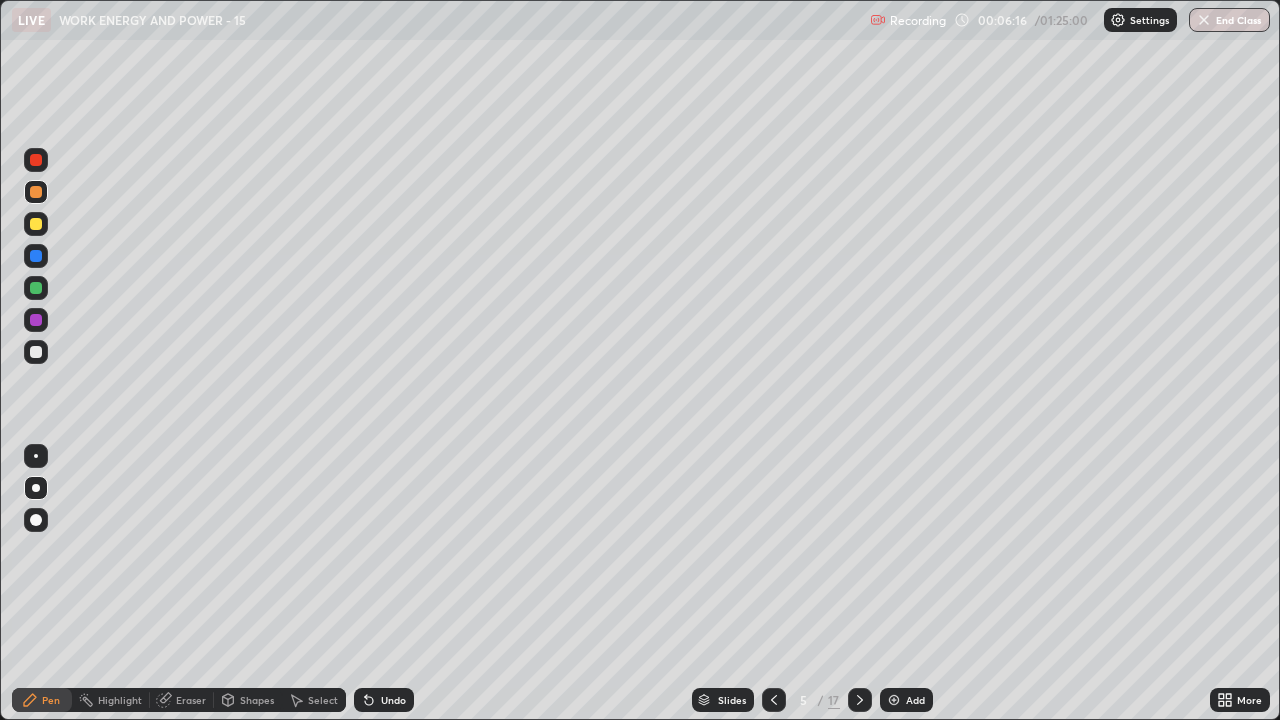 click on "Undo" at bounding box center (384, 700) 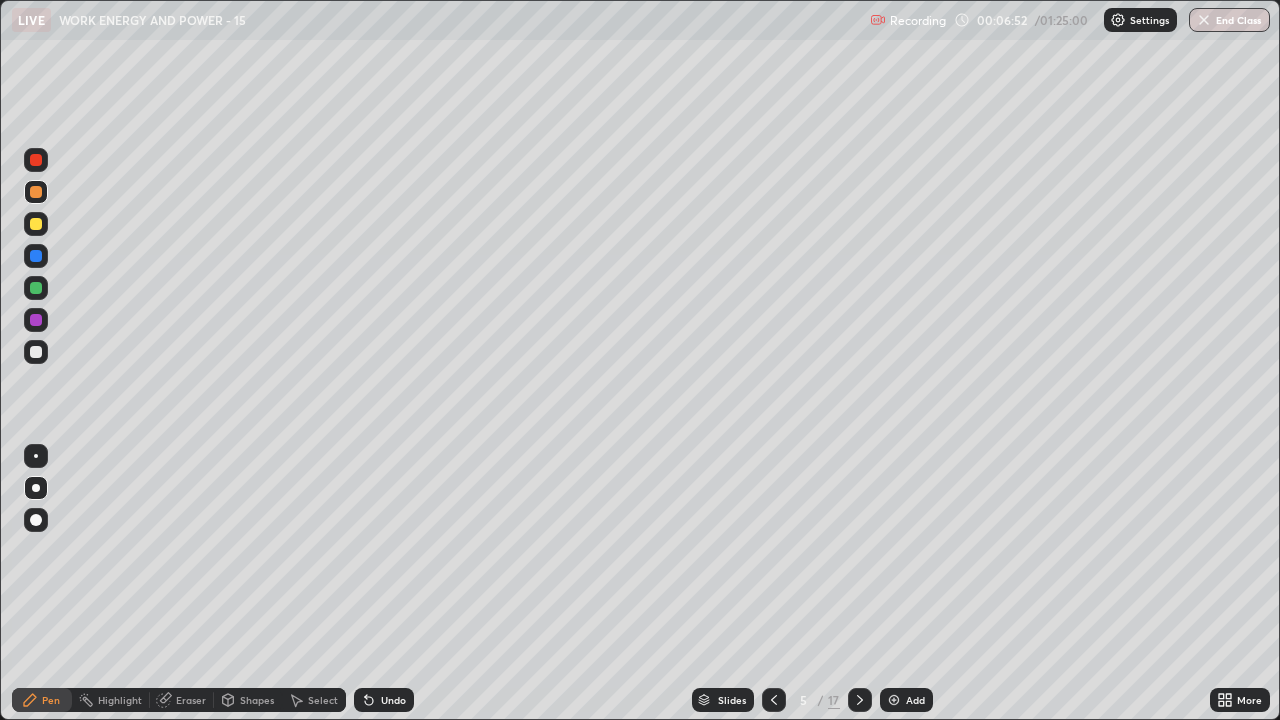 click 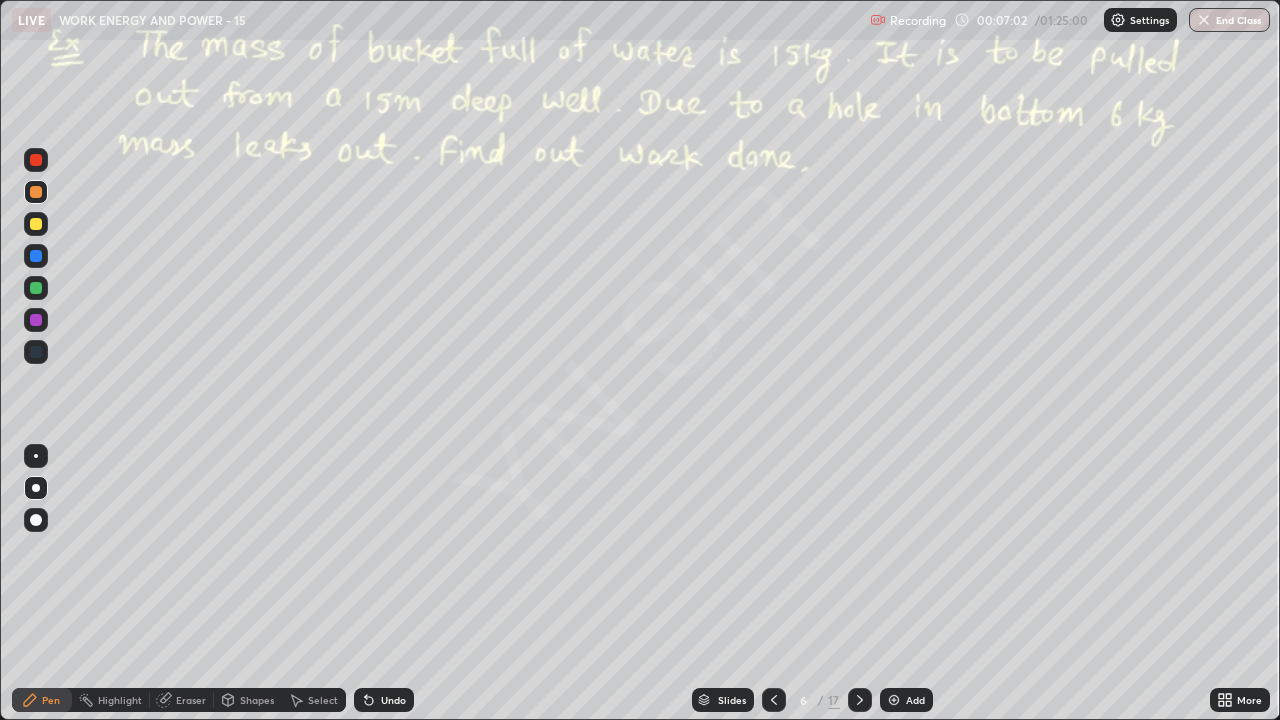 click on "Undo" at bounding box center [393, 700] 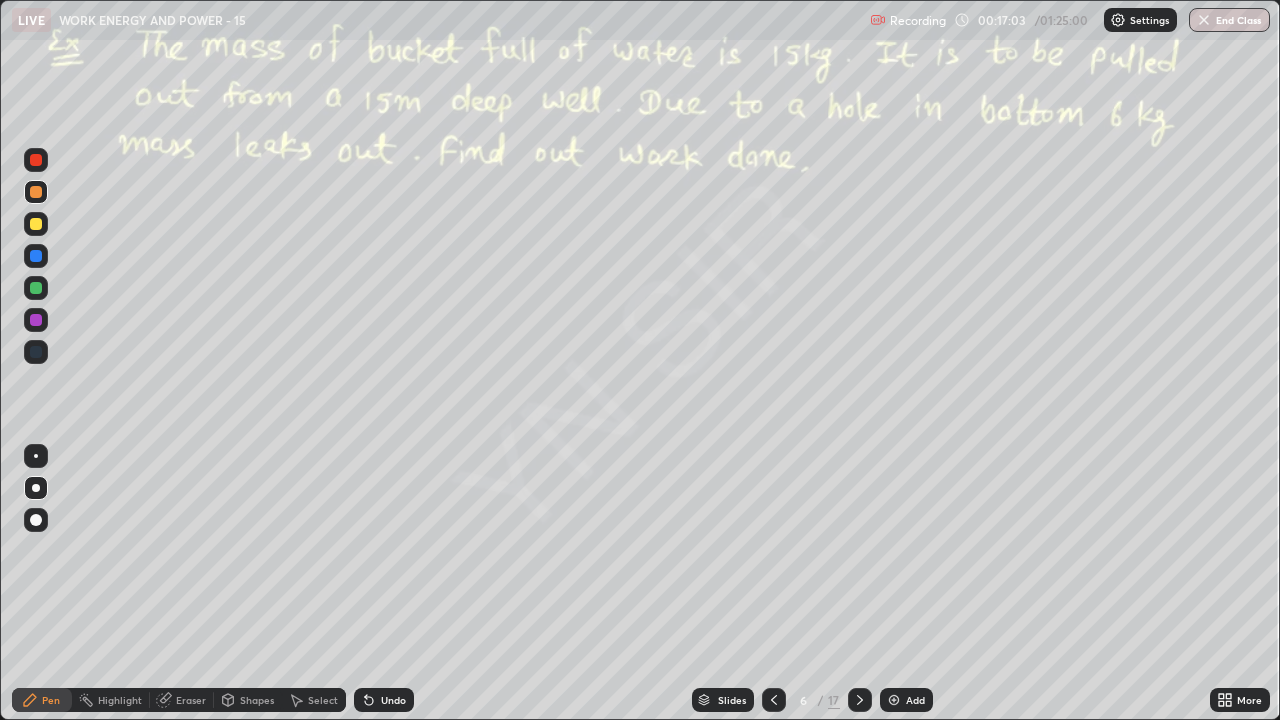 click on "Undo" at bounding box center (384, 700) 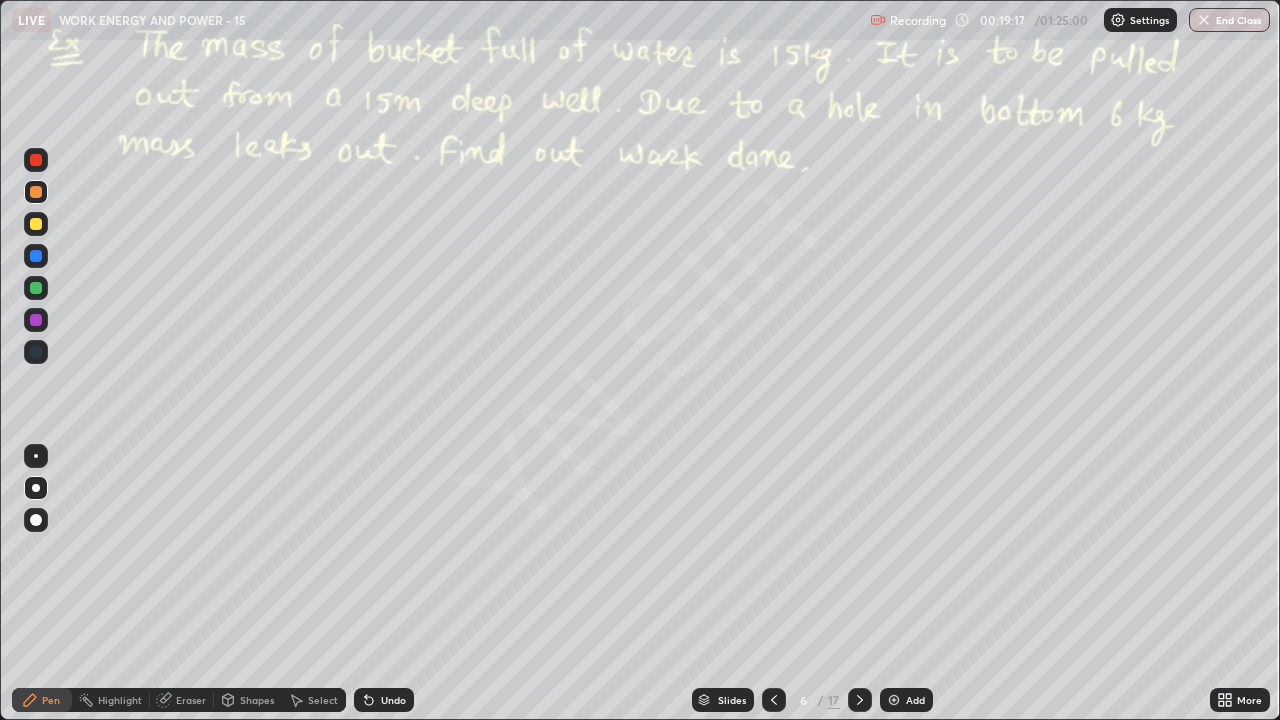 click on "Add" at bounding box center [915, 700] 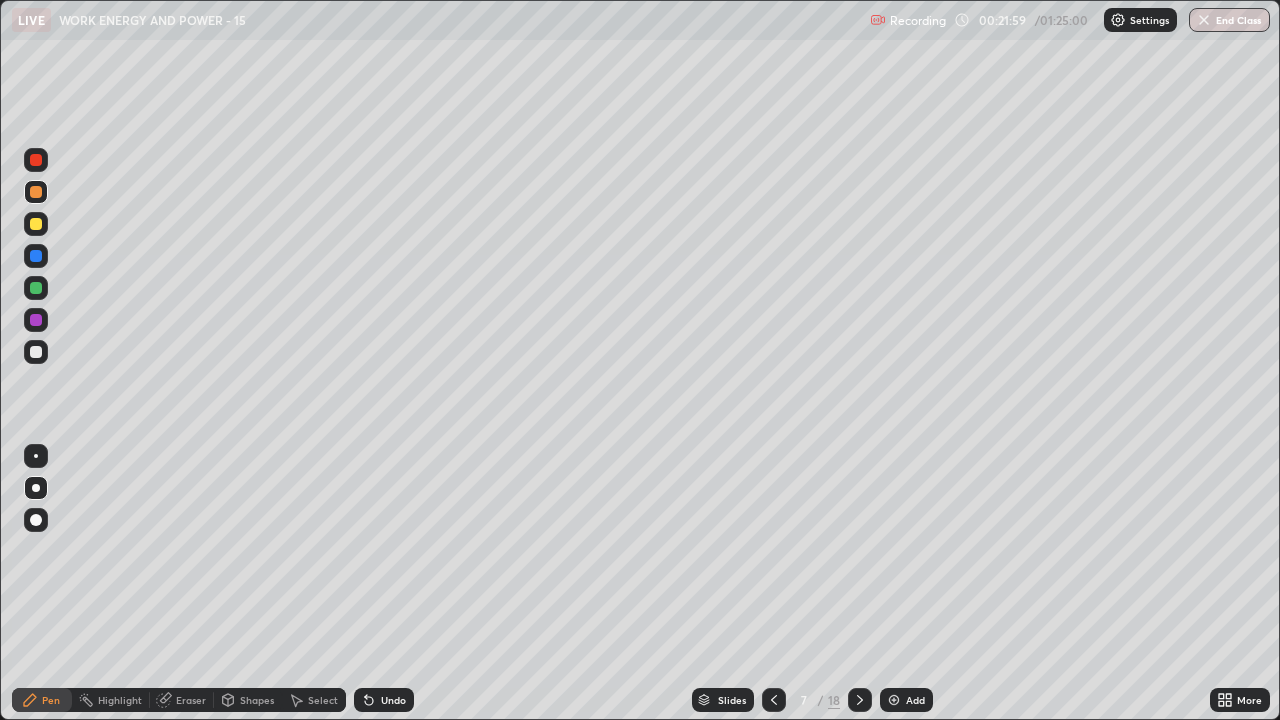 click 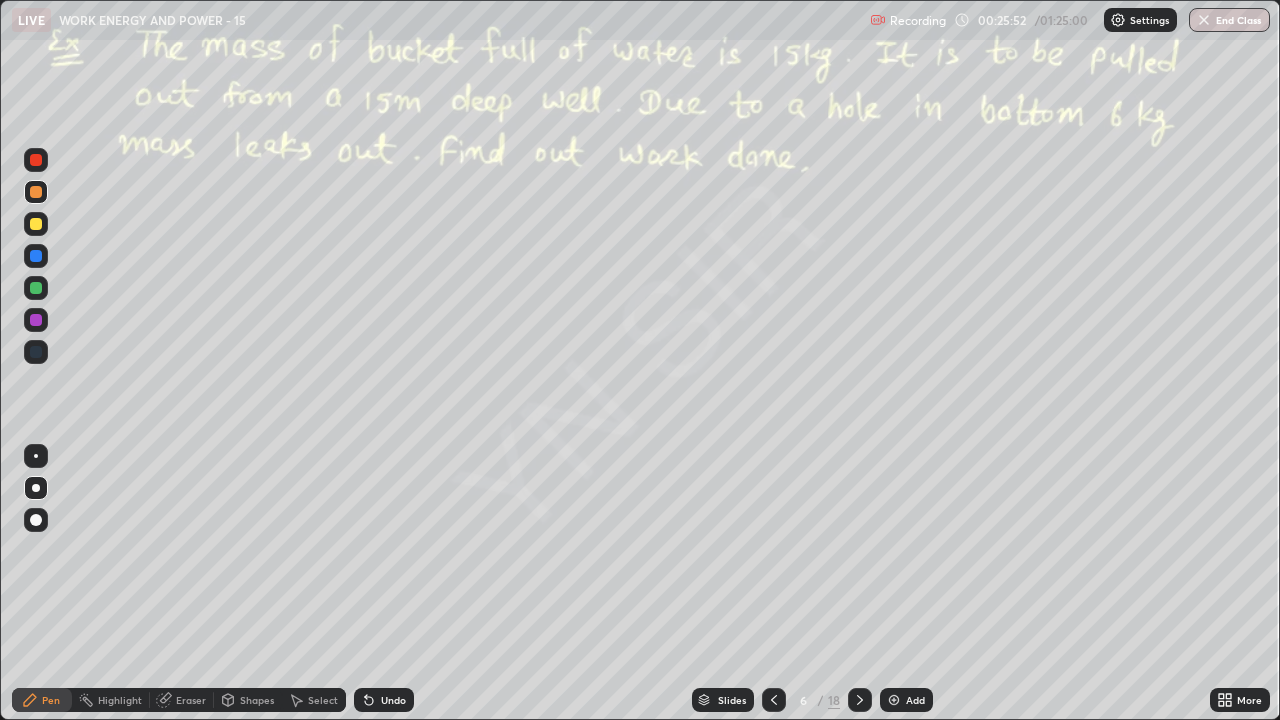 click 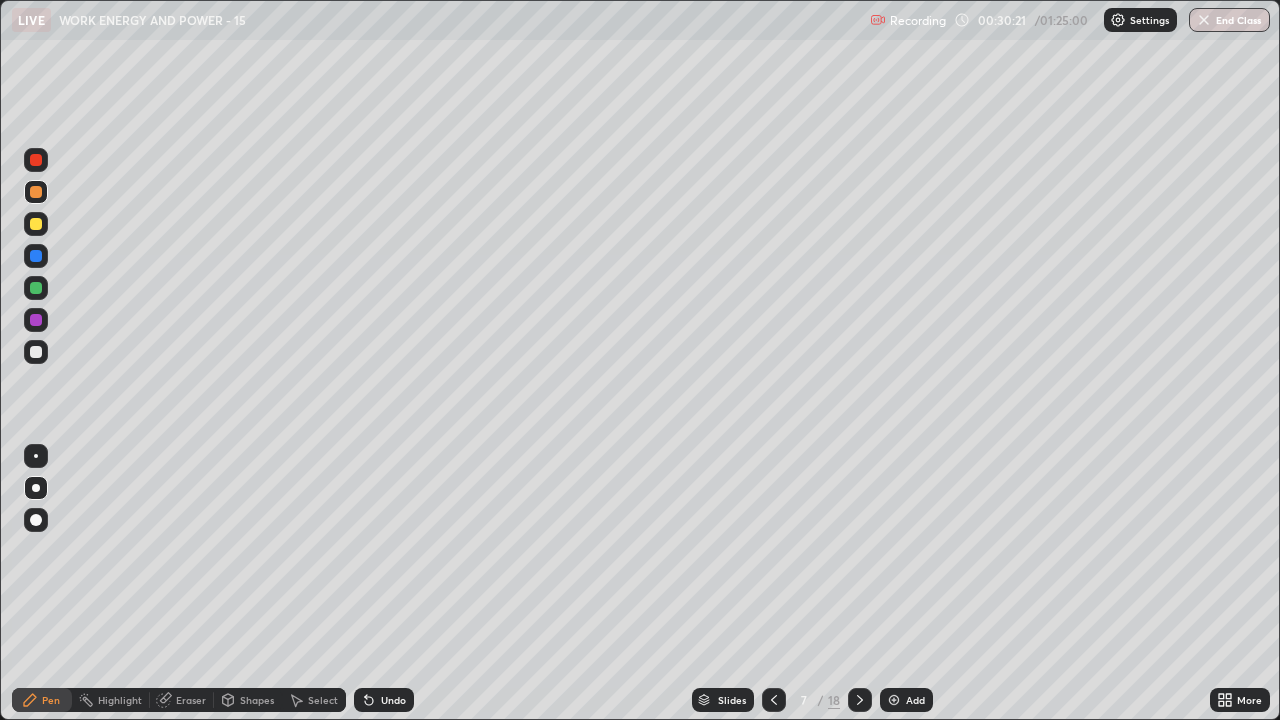 click 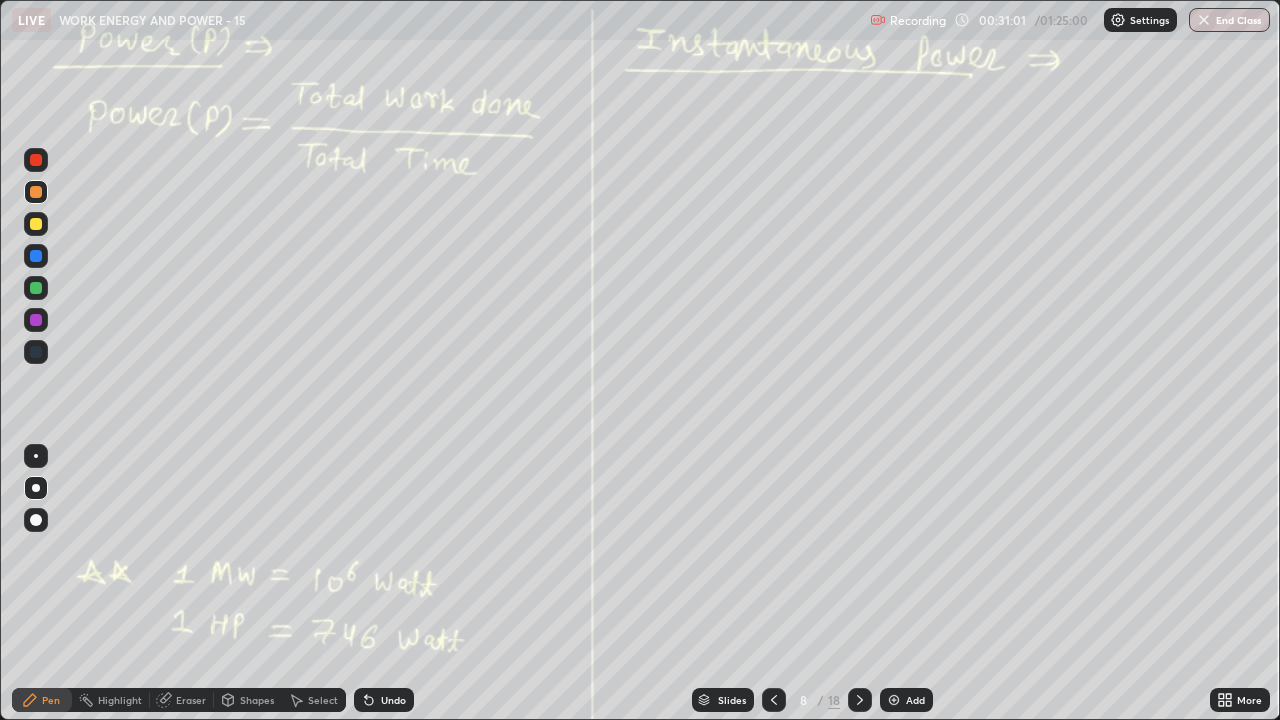 click on "Undo" at bounding box center (384, 700) 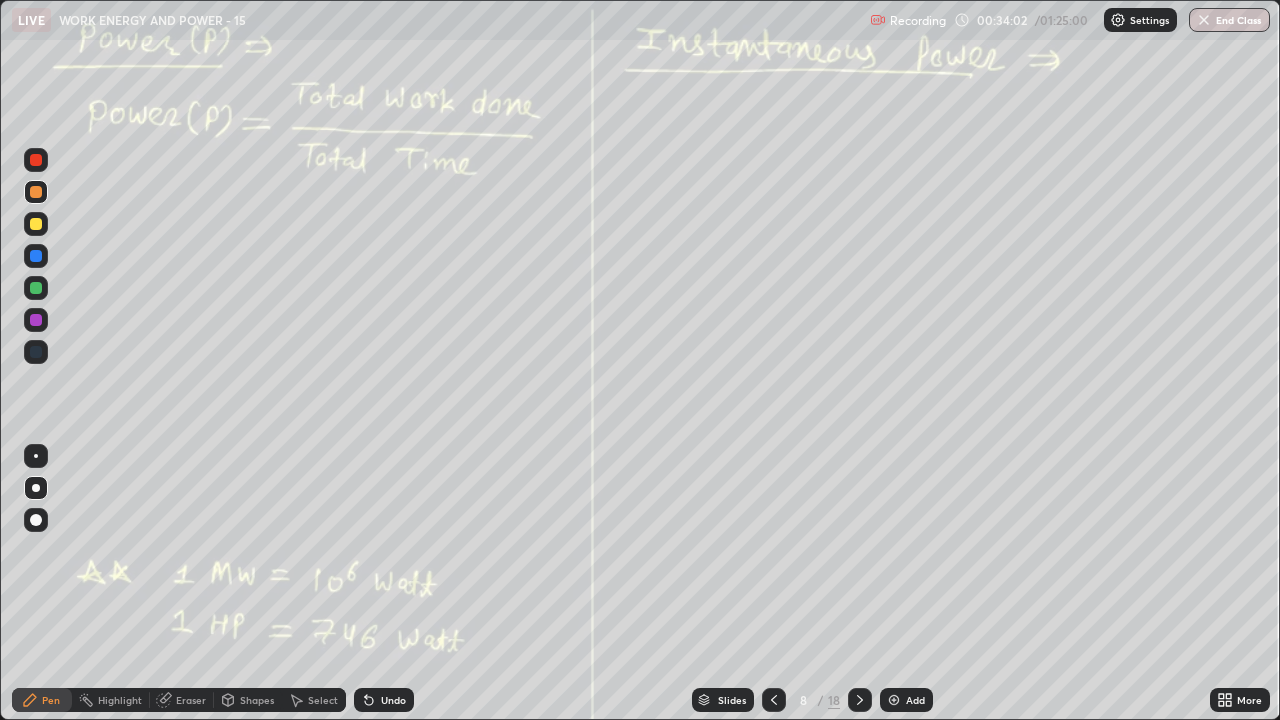 click on "Eraser" at bounding box center [191, 700] 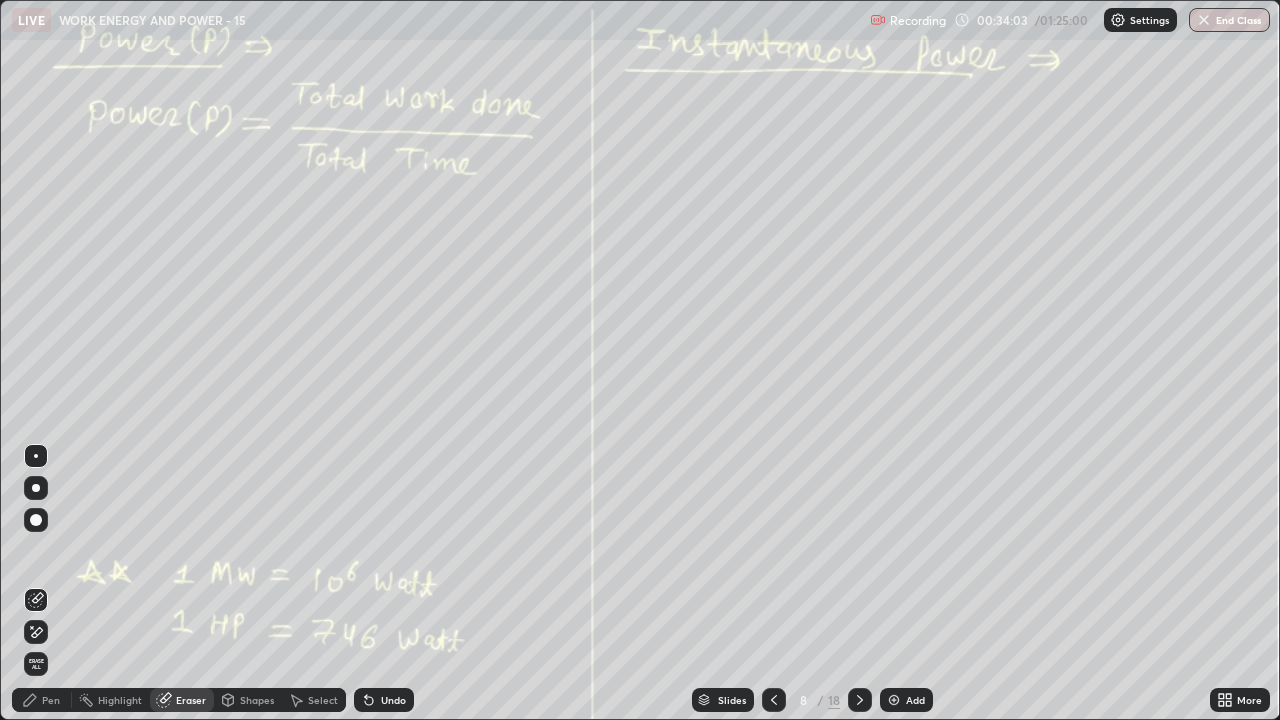 click 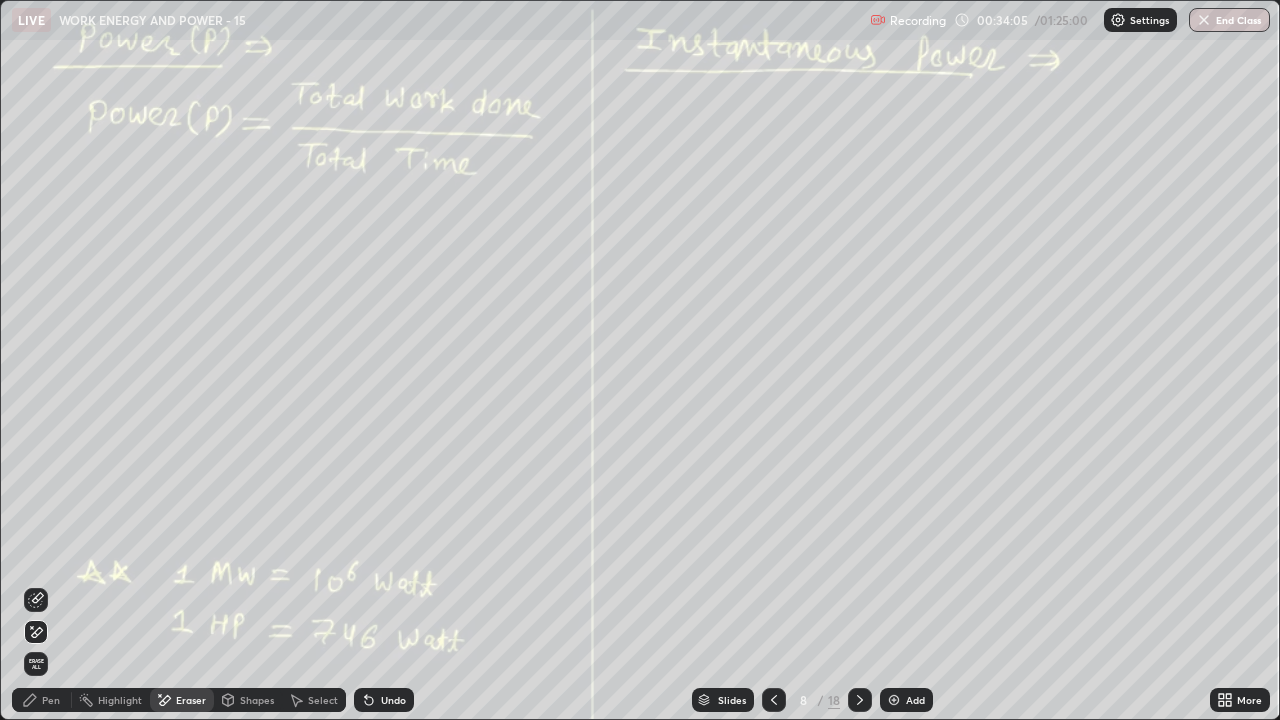 click on "Pen" at bounding box center [51, 700] 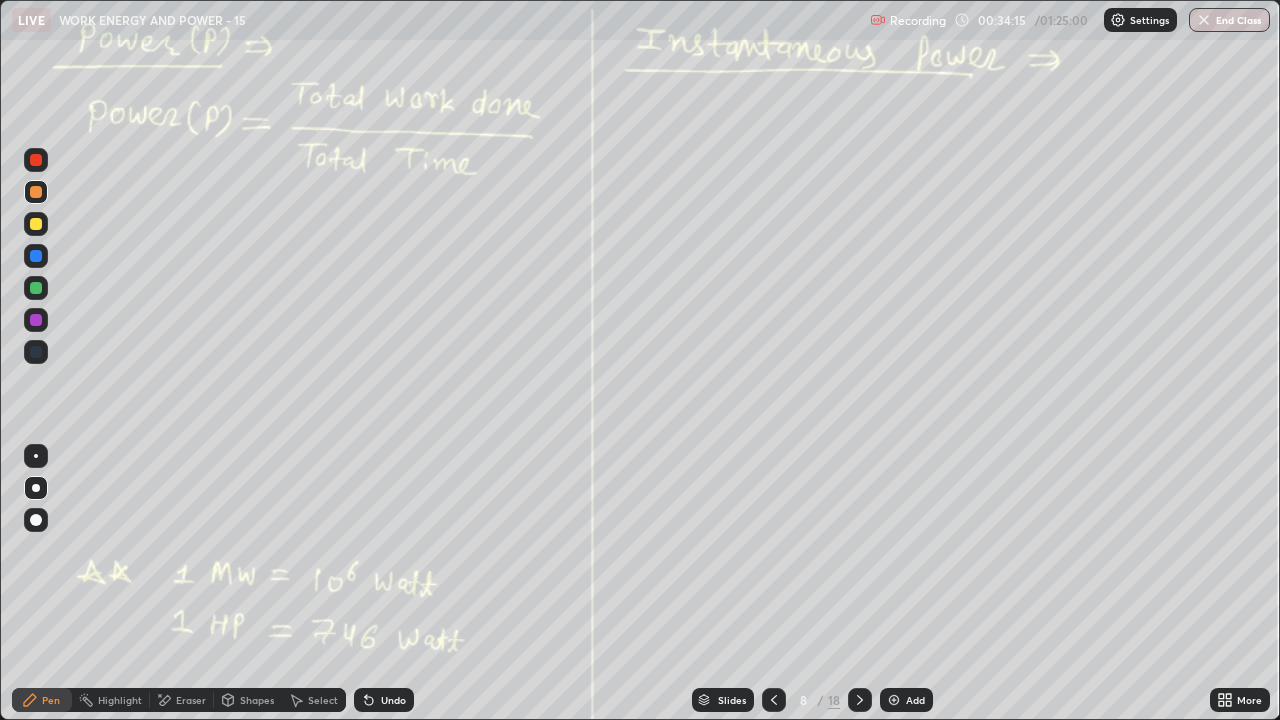 click on "Undo" at bounding box center [393, 700] 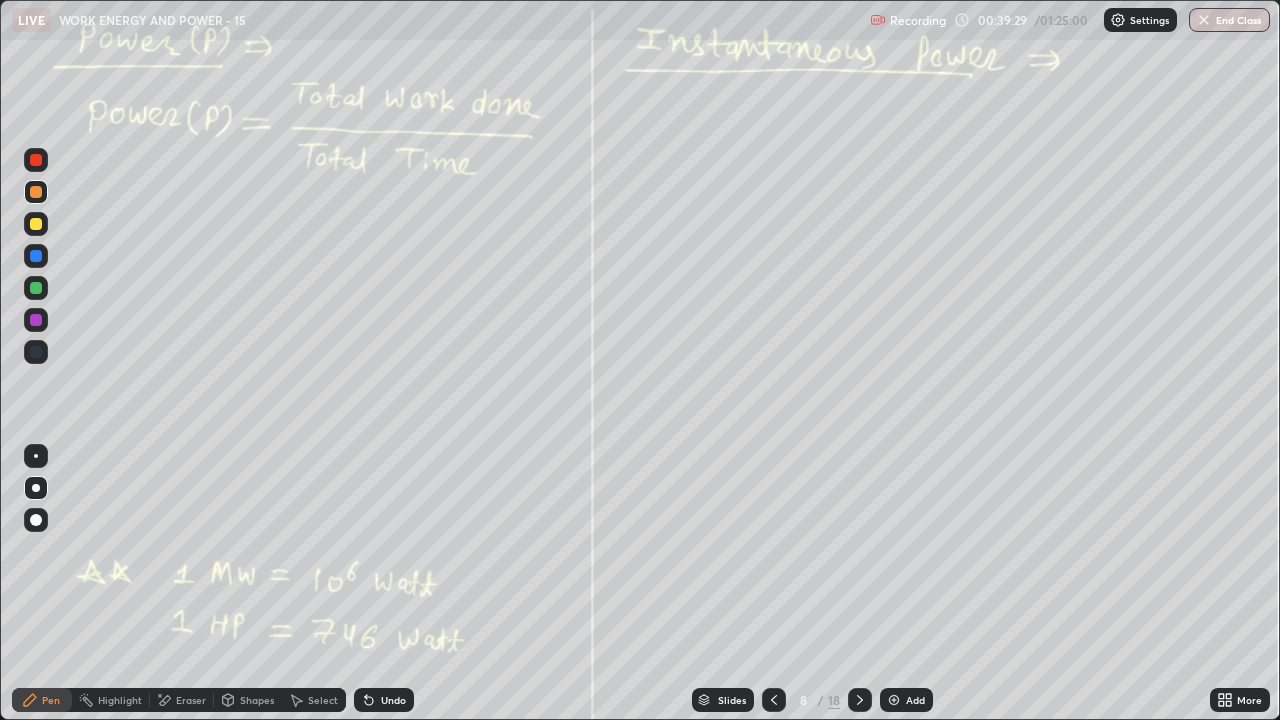 click 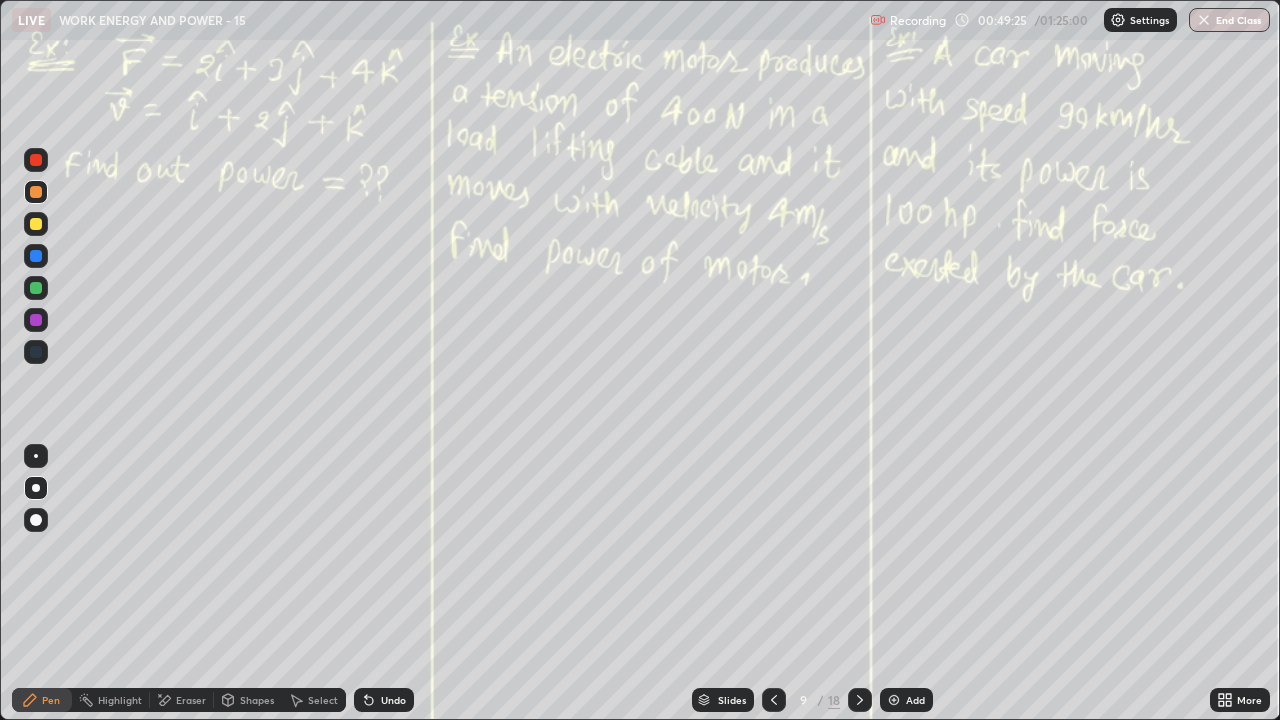 click 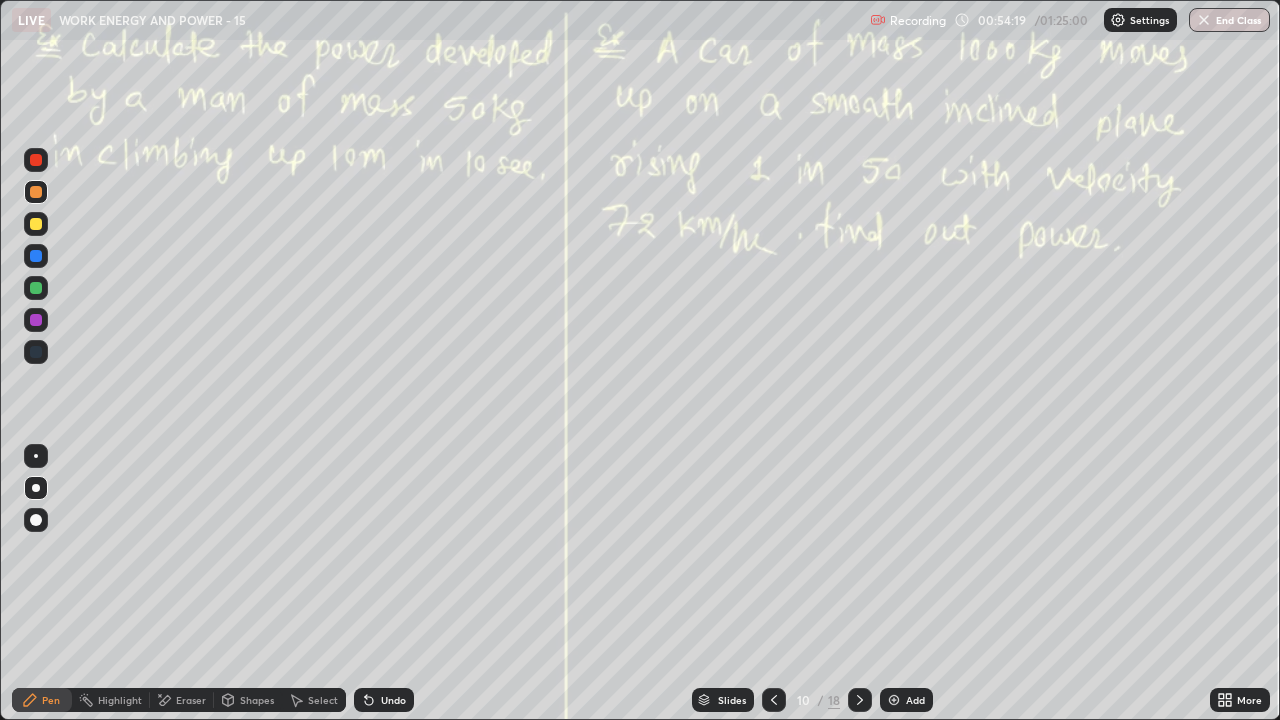 click on "Undo" at bounding box center [384, 700] 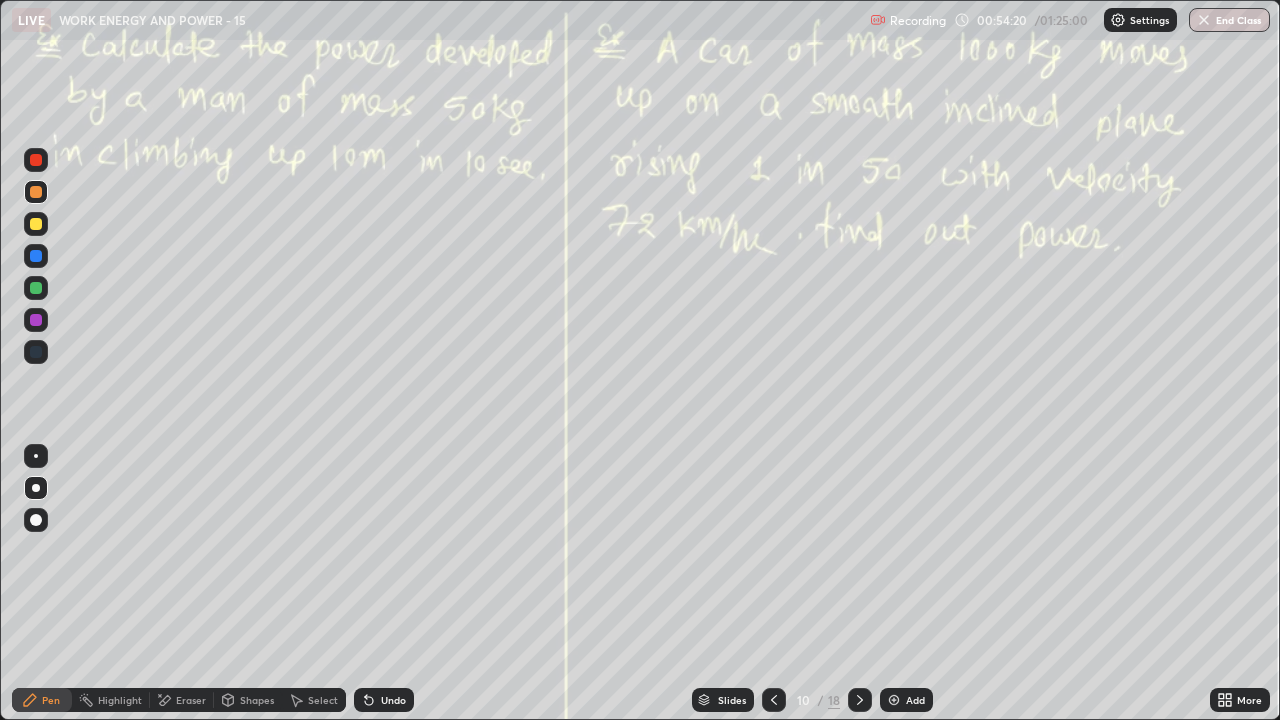 click on "Undo" at bounding box center (384, 700) 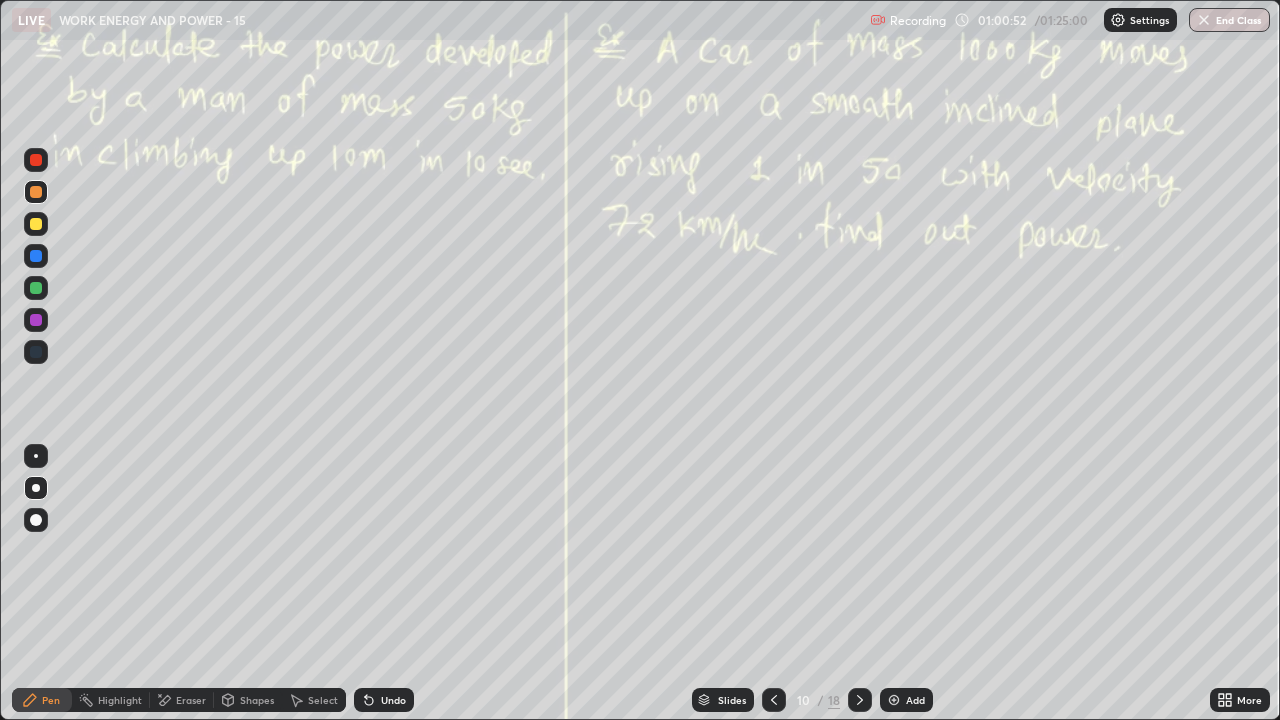 click 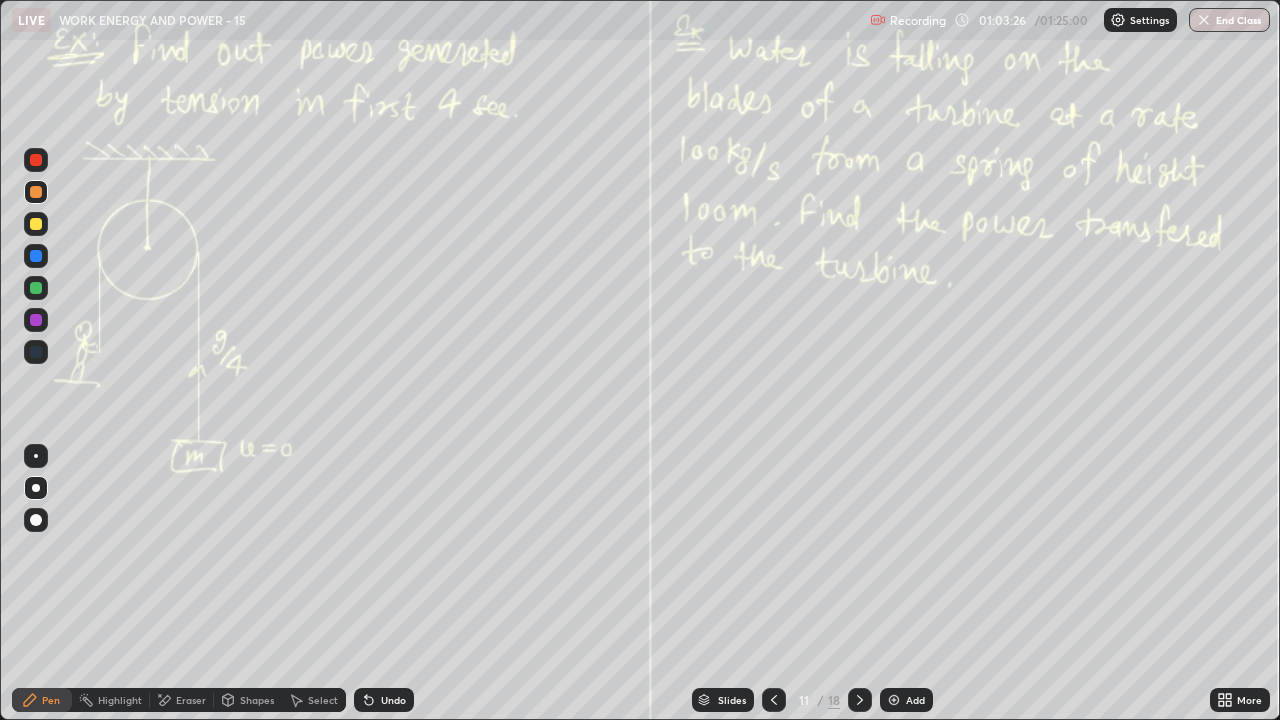 click on "Undo" at bounding box center (384, 700) 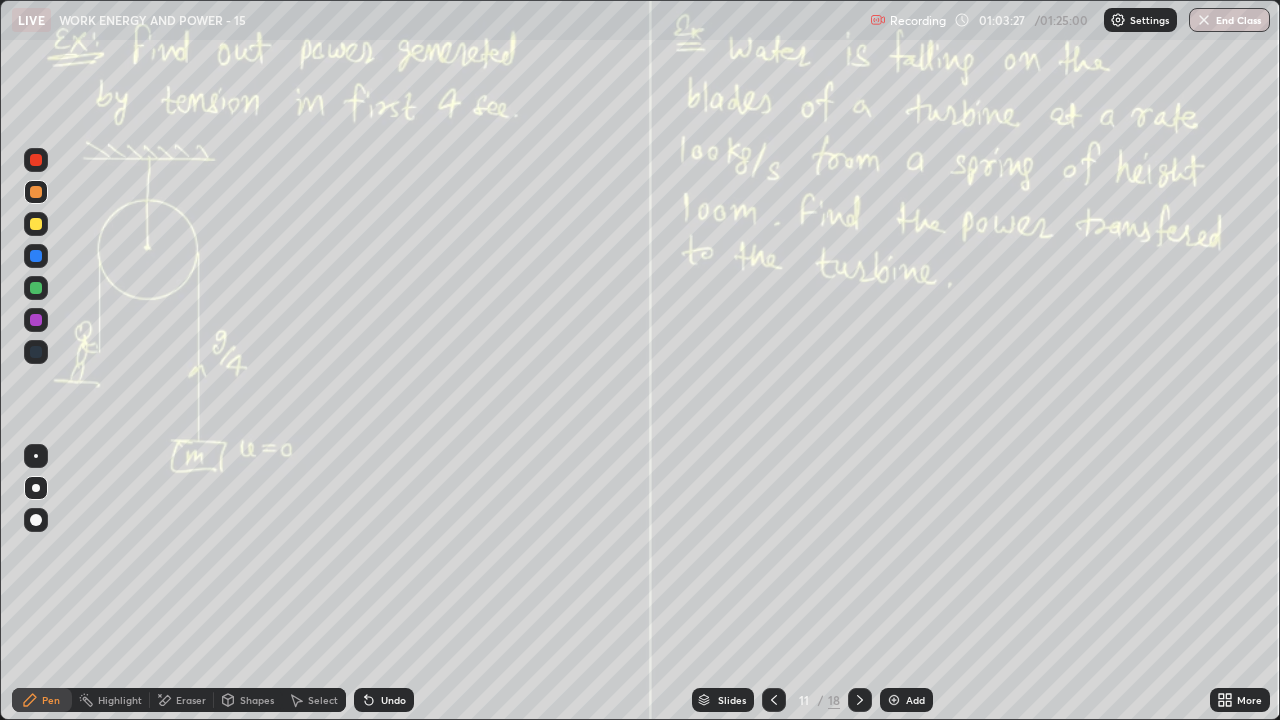 click on "Undo" at bounding box center [384, 700] 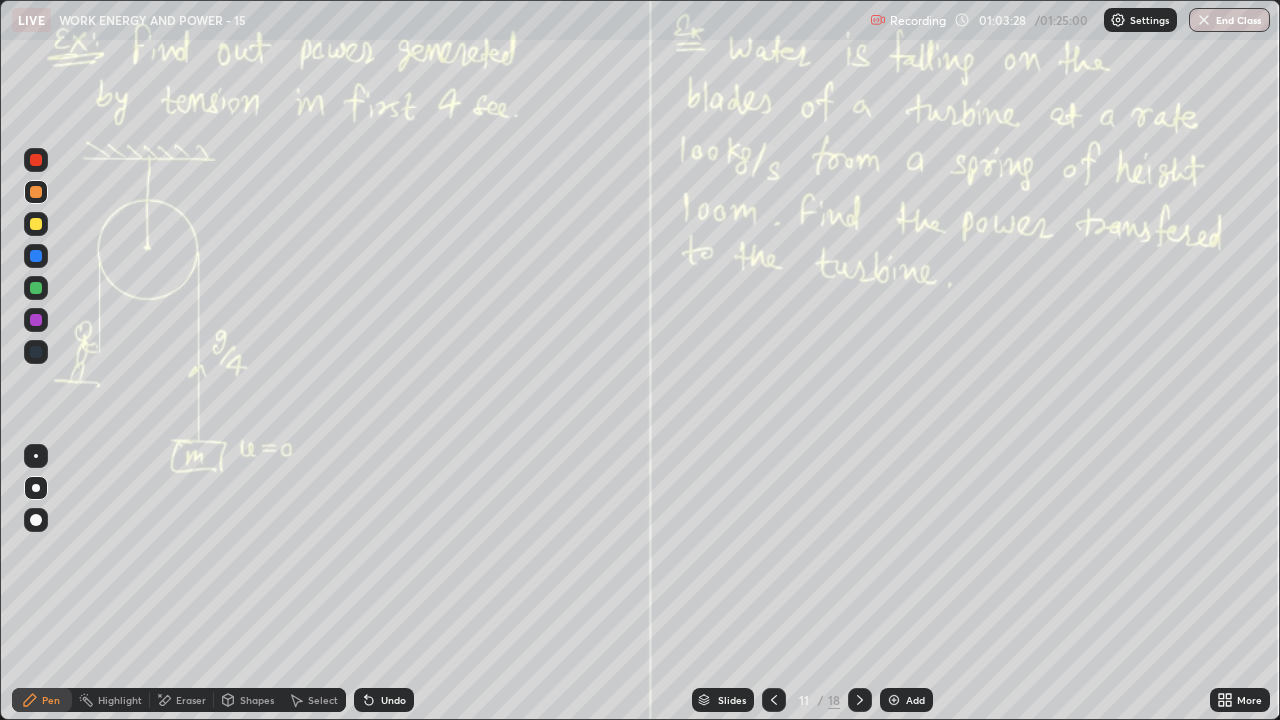 click on "Undo" at bounding box center (393, 700) 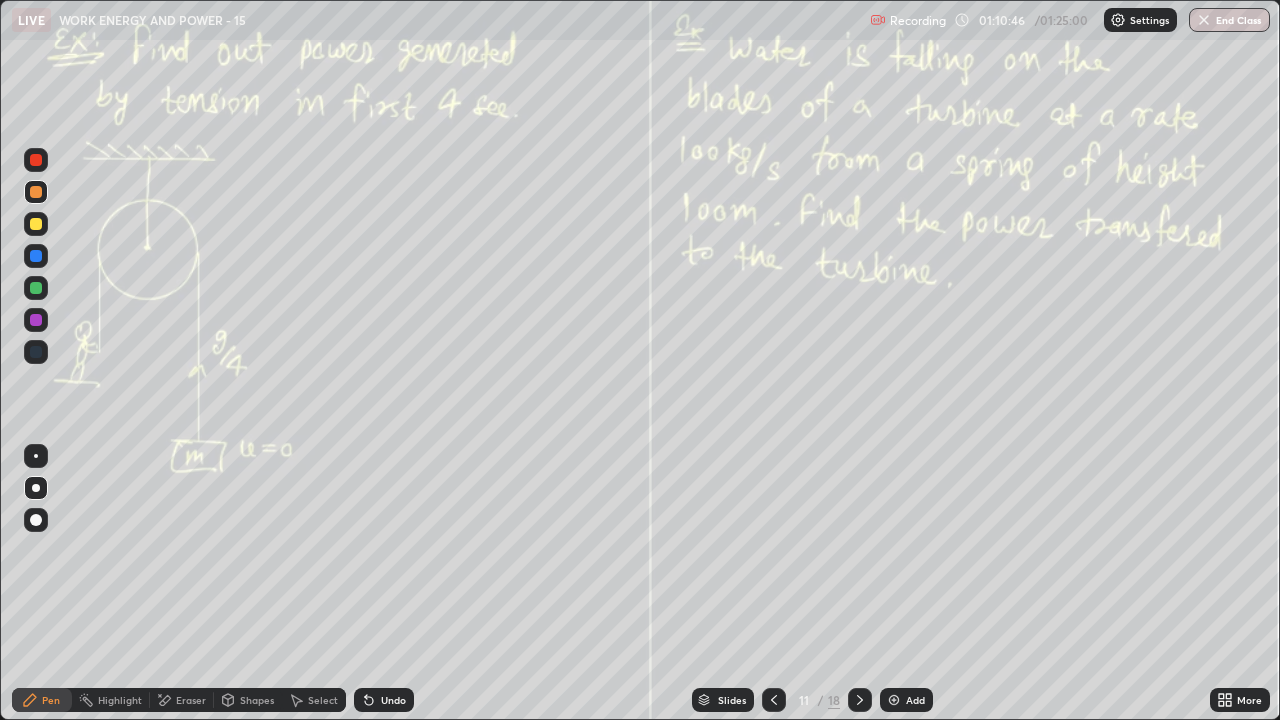 click on "Undo" at bounding box center (384, 700) 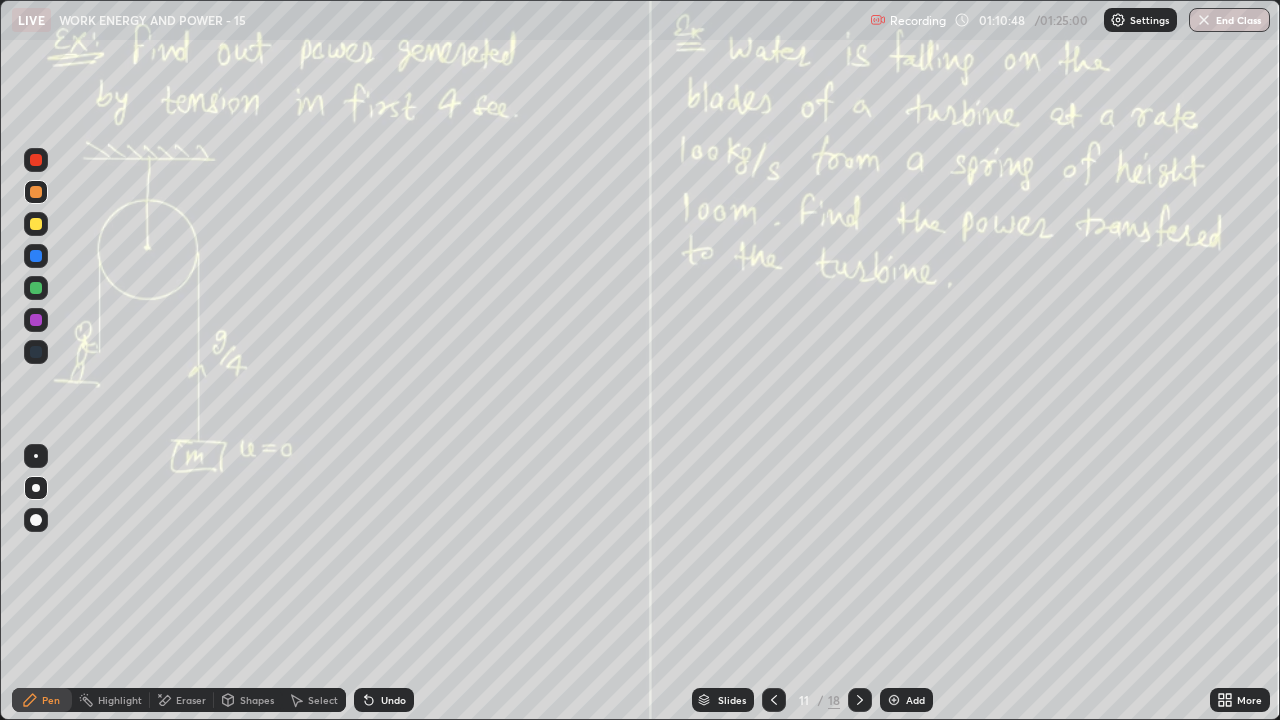 click on "Undo" at bounding box center [393, 700] 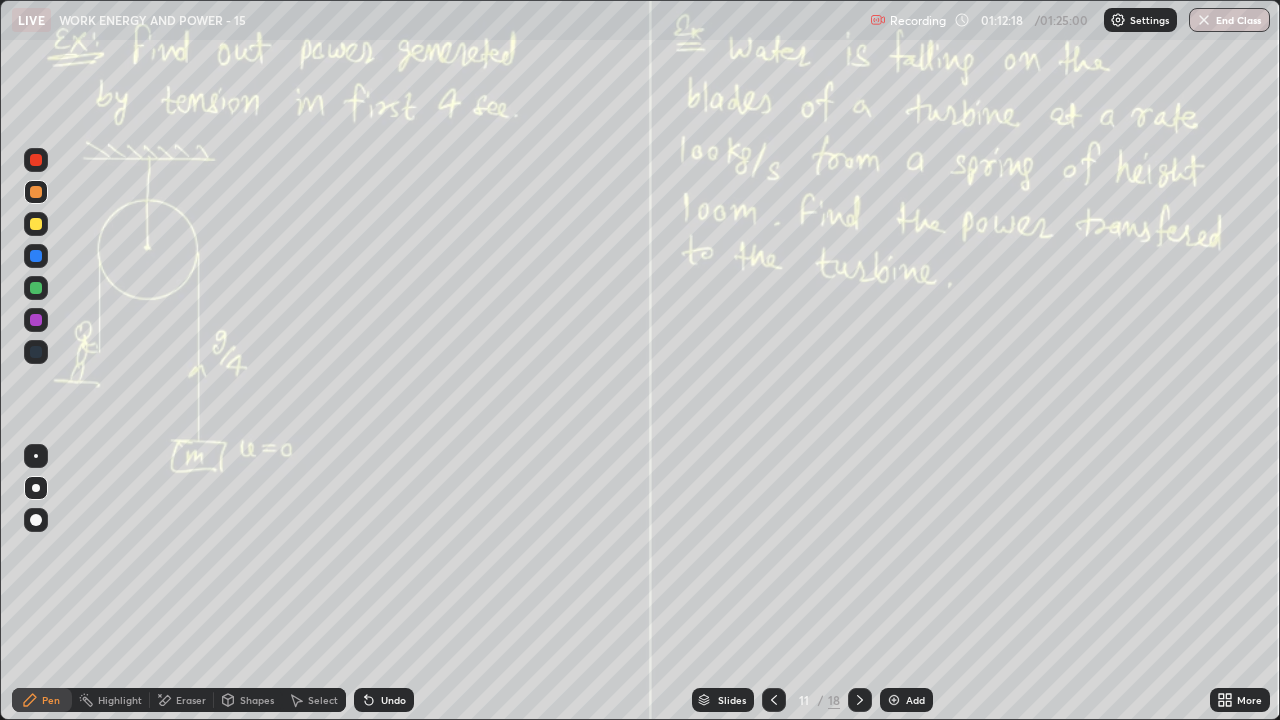 click on "Undo" at bounding box center (384, 700) 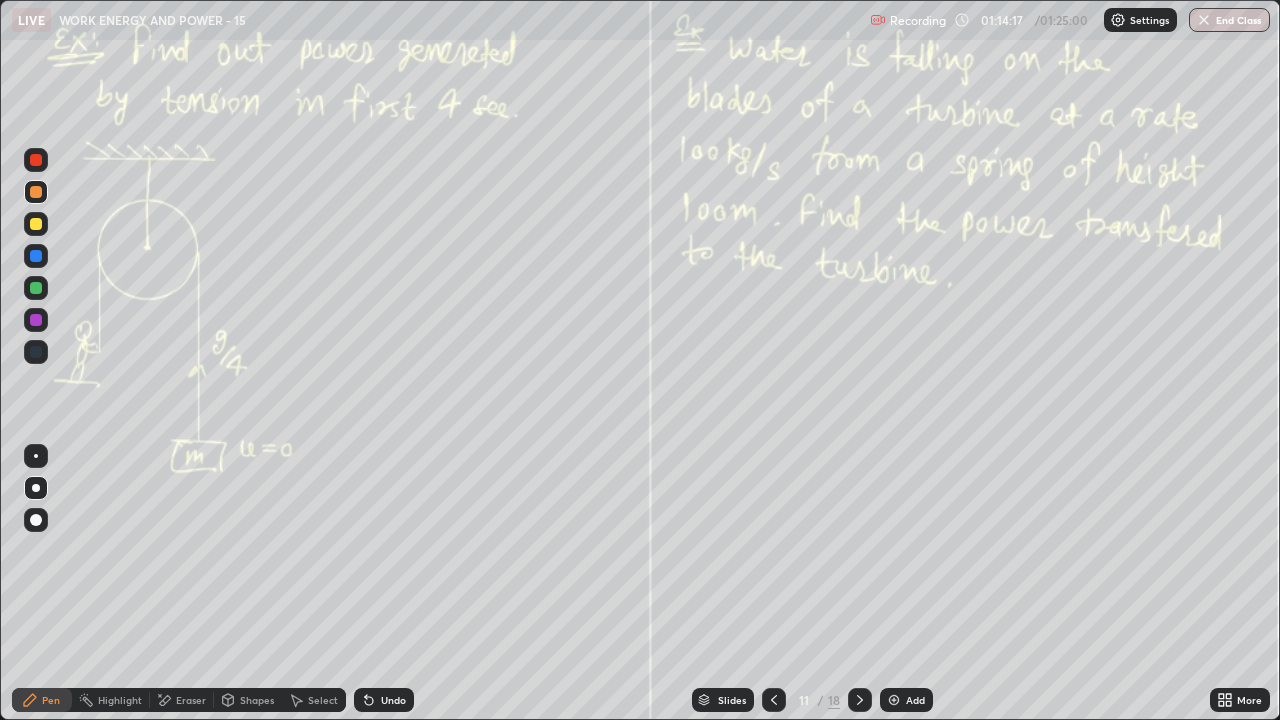 click 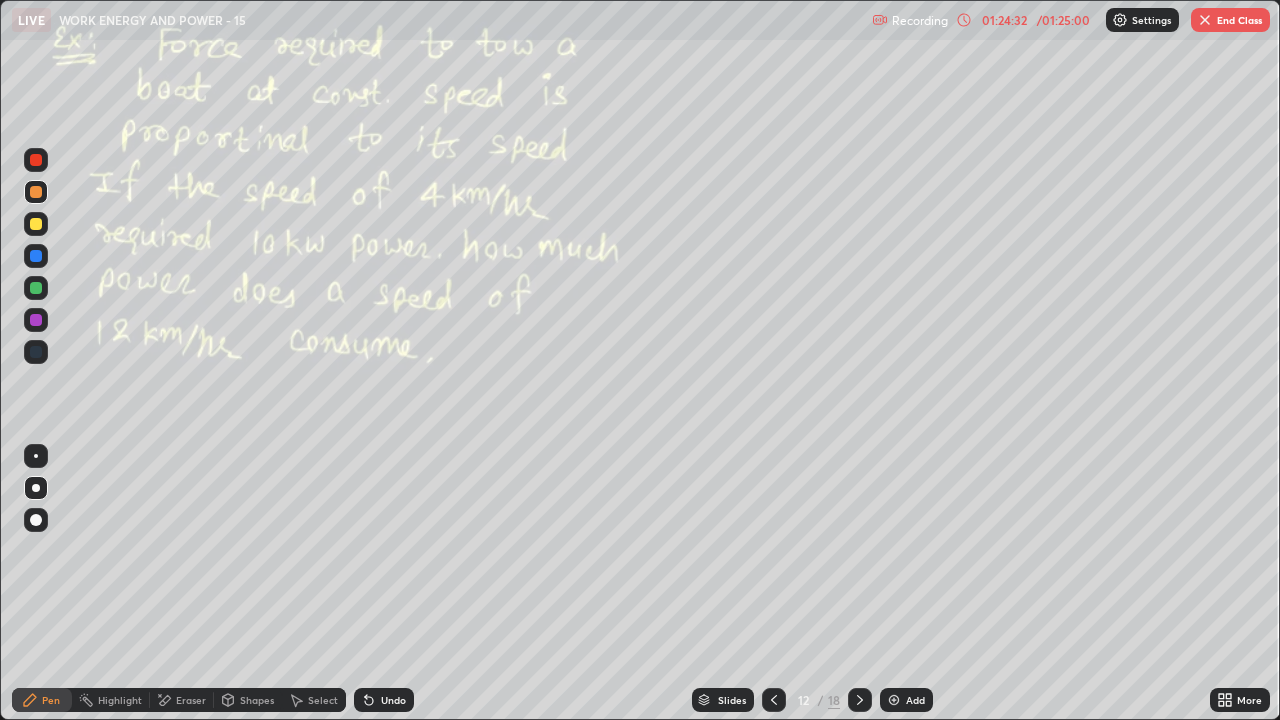 click on "End Class" at bounding box center [1230, 20] 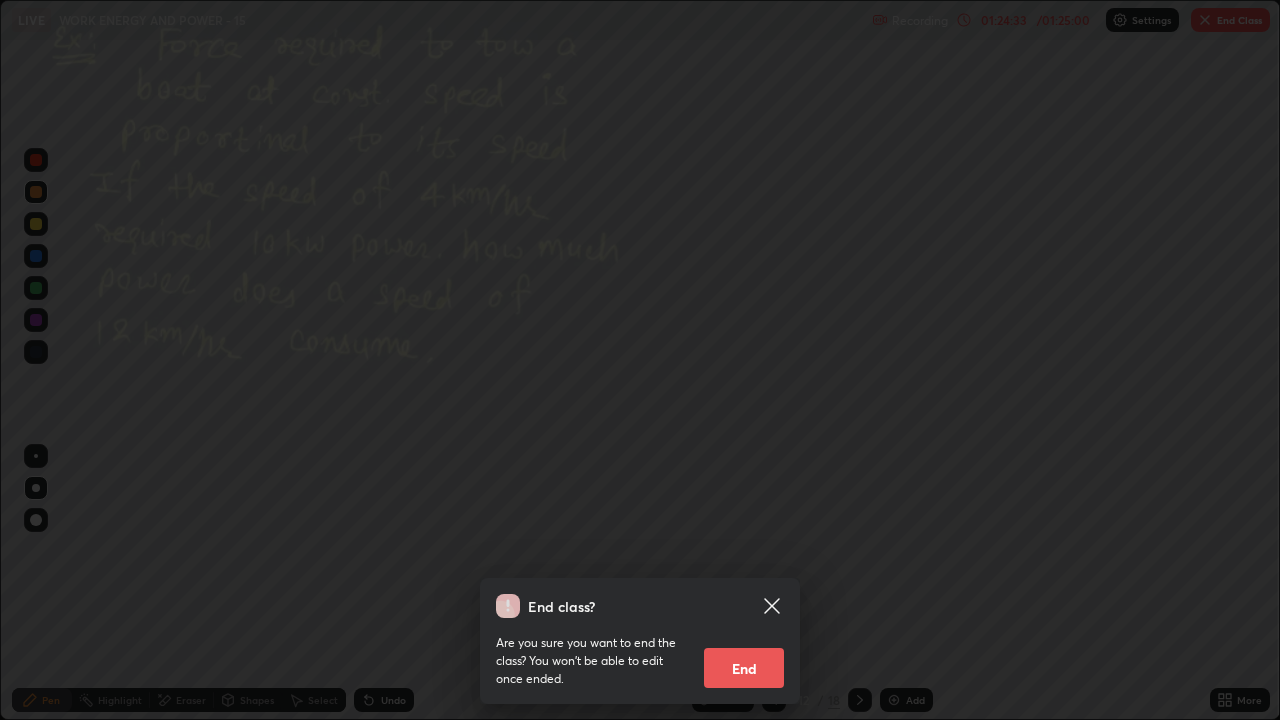 click on "End" at bounding box center [744, 668] 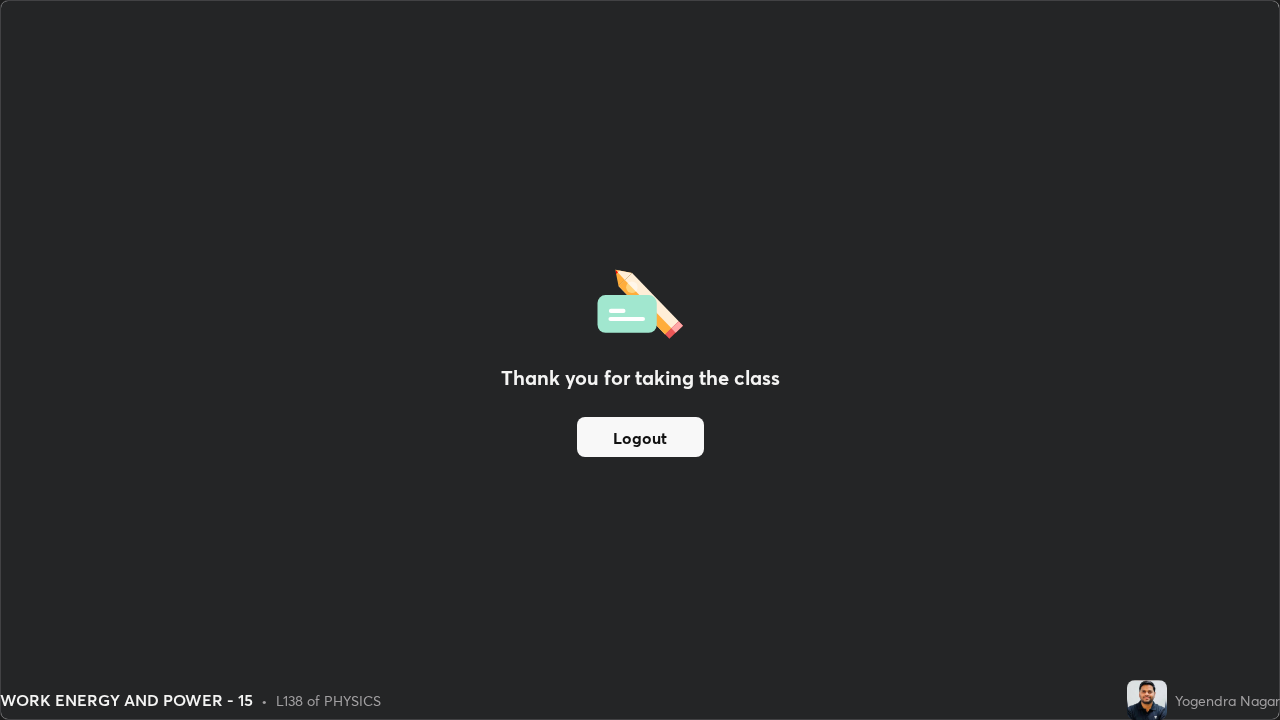 click on "Logout" at bounding box center (640, 437) 